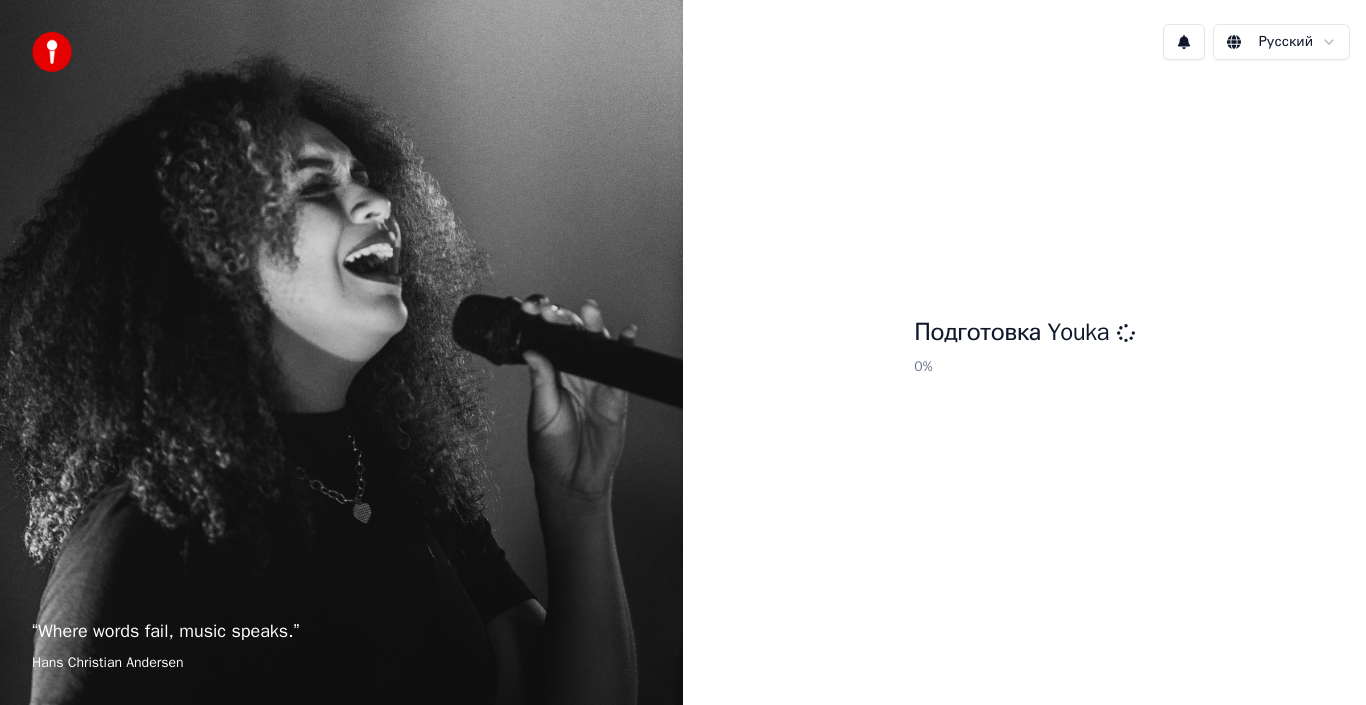 scroll, scrollTop: 0, scrollLeft: 0, axis: both 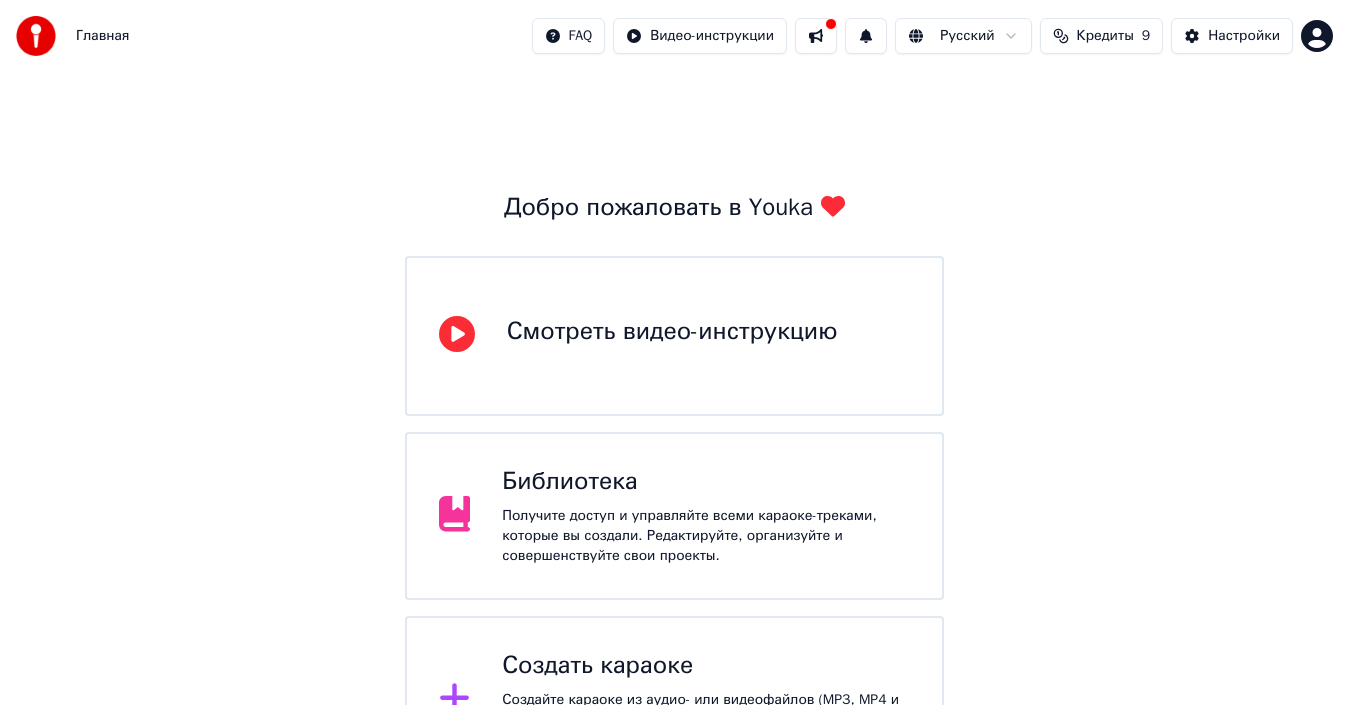 click on "Создать караоке" at bounding box center (706, 666) 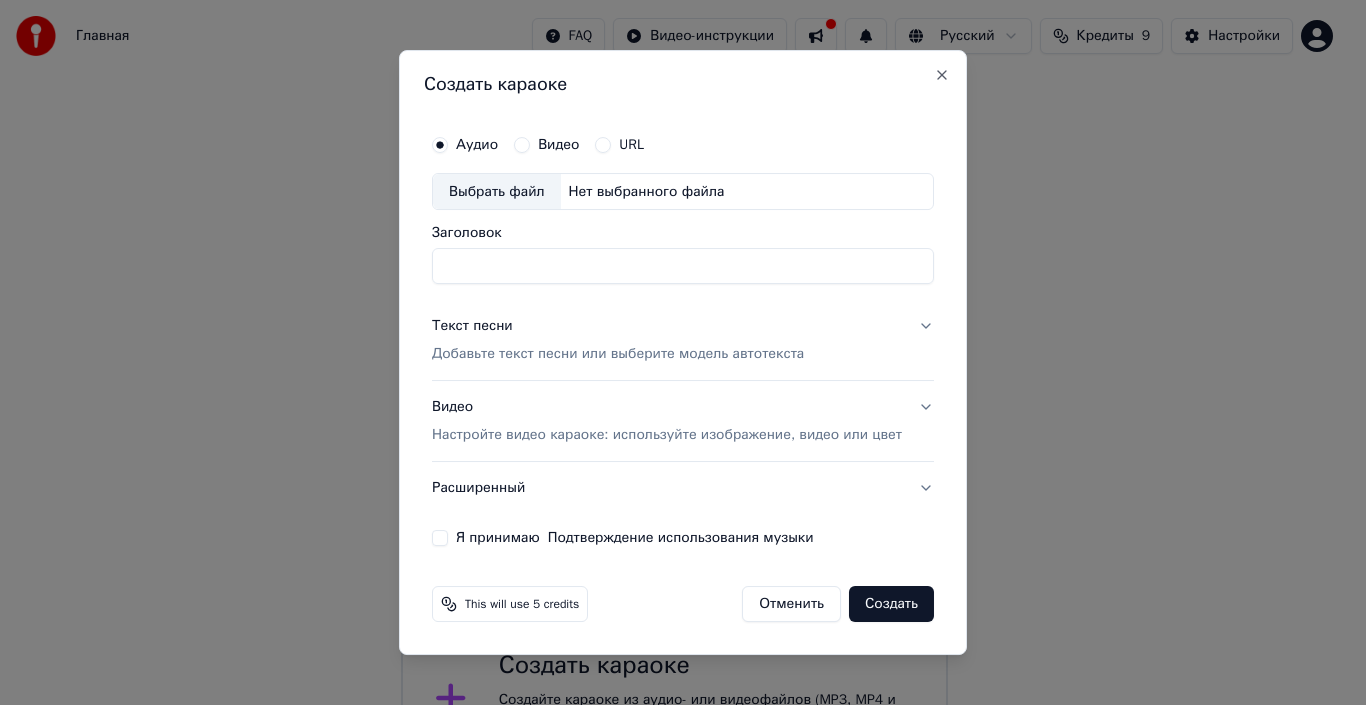 click on "Аудио Видео URL Выбрать файл Нет выбранного файла Заголовок Текст песни Добавьте текст песни или выберите модель автотекста Видео Настройте видео караоке: используйте изображение, видео или цвет Расширенный Я принимаю   Подтверждение использования музыки" at bounding box center [683, 336] 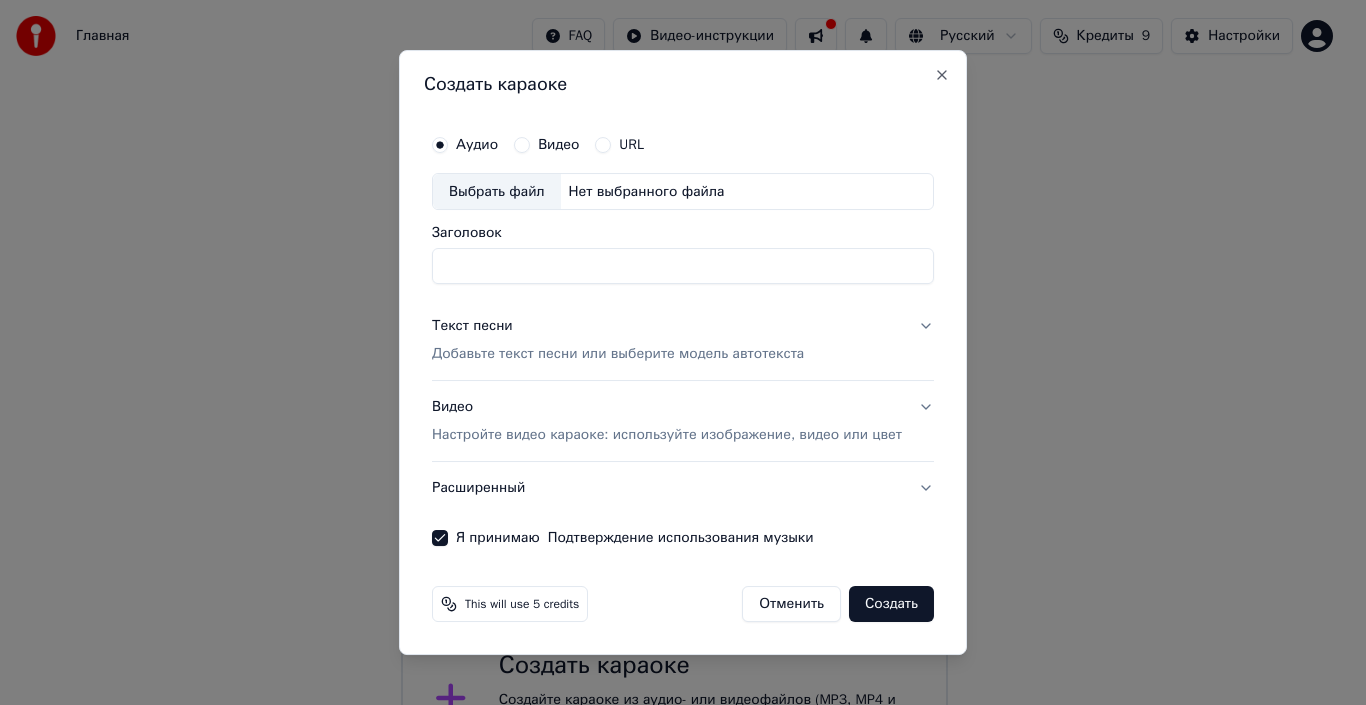 click on "Выбрать файл Нет выбранного файла" at bounding box center [683, 192] 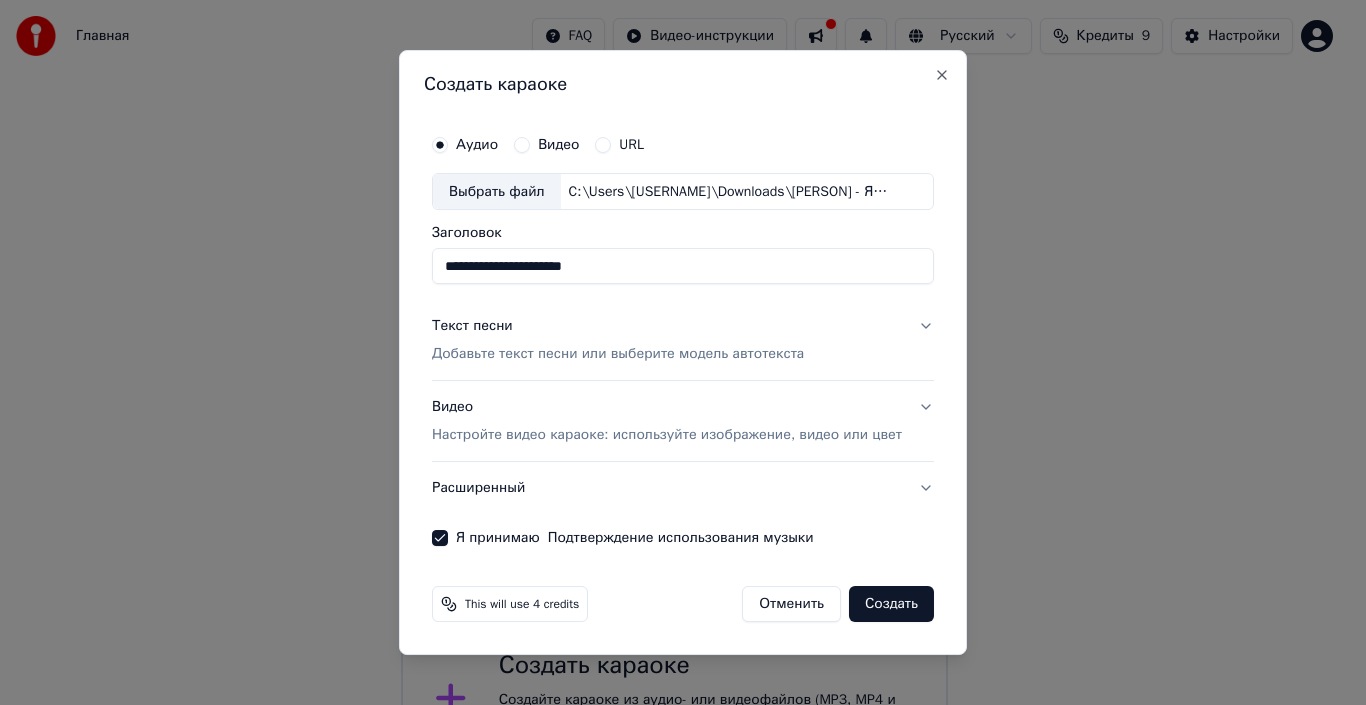 type on "**********" 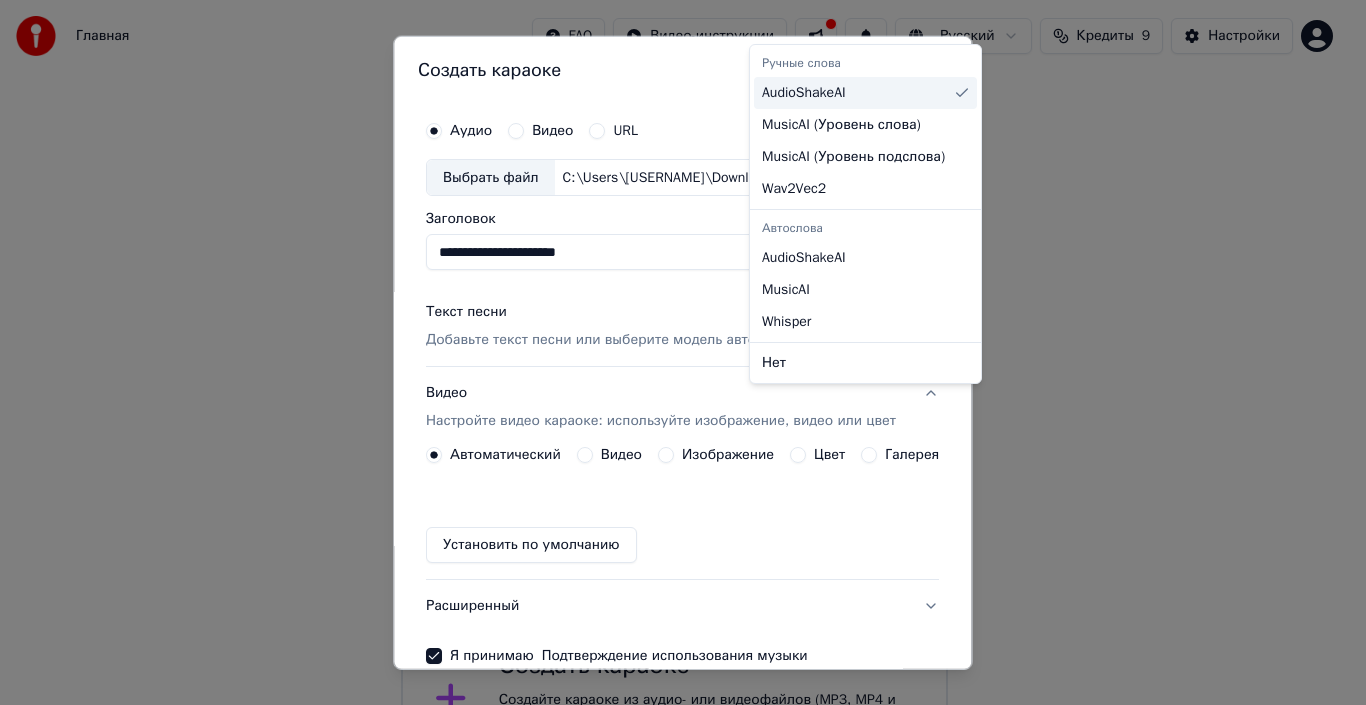 click on "Автоматический Видео Изображение Цвет Галерея" at bounding box center [682, 455] 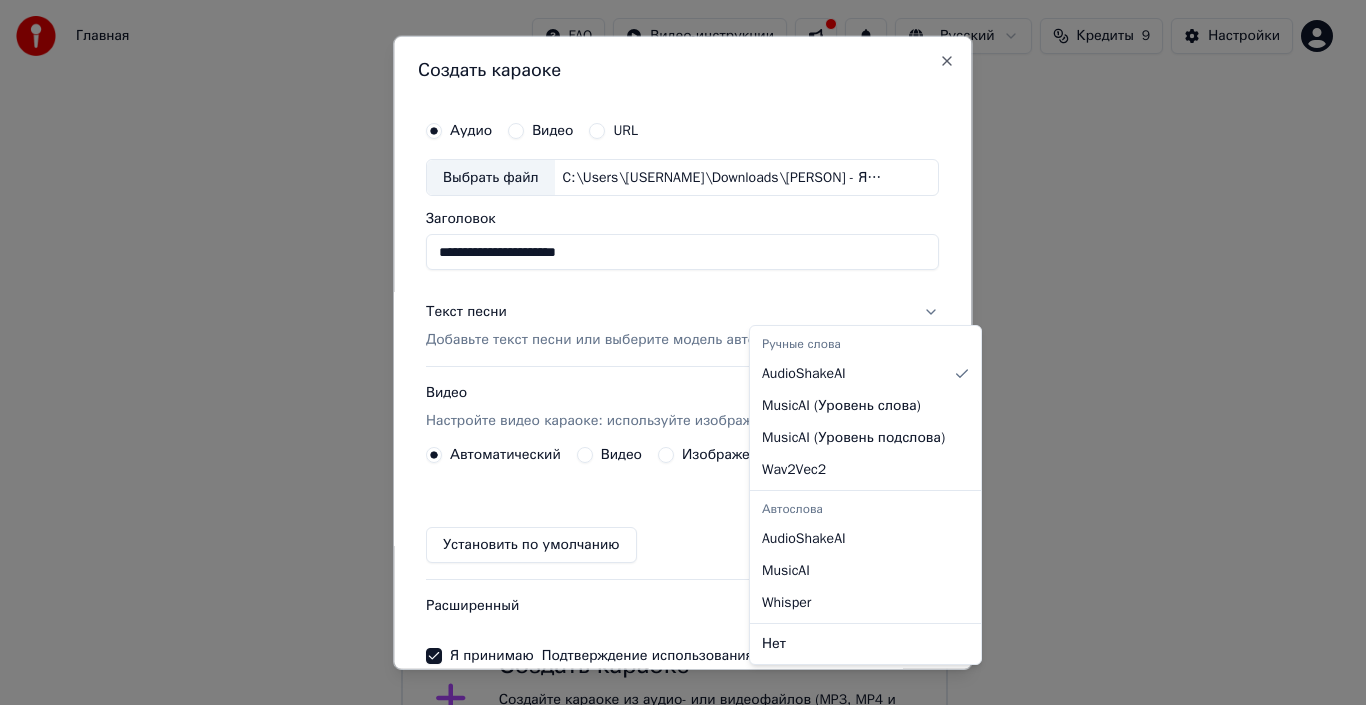scroll, scrollTop: 103, scrollLeft: 0, axis: vertical 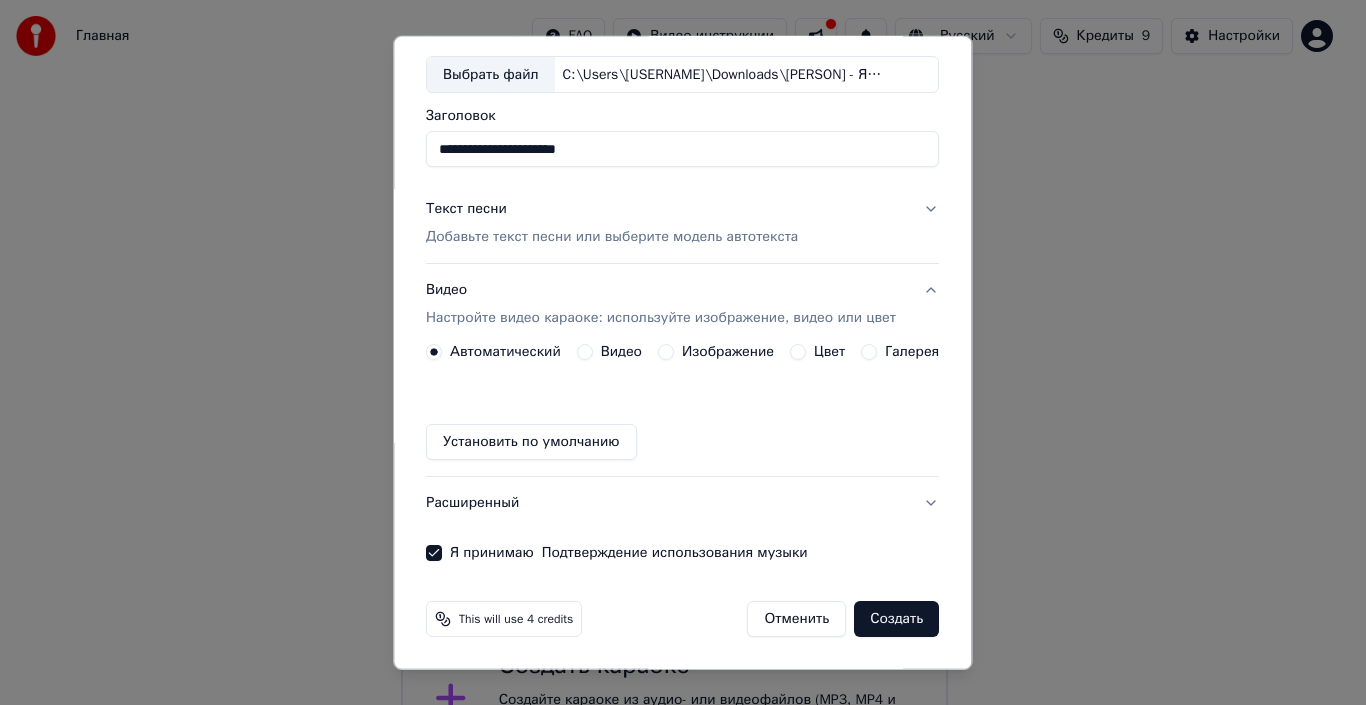 click on "Галерея" at bounding box center (913, 352) 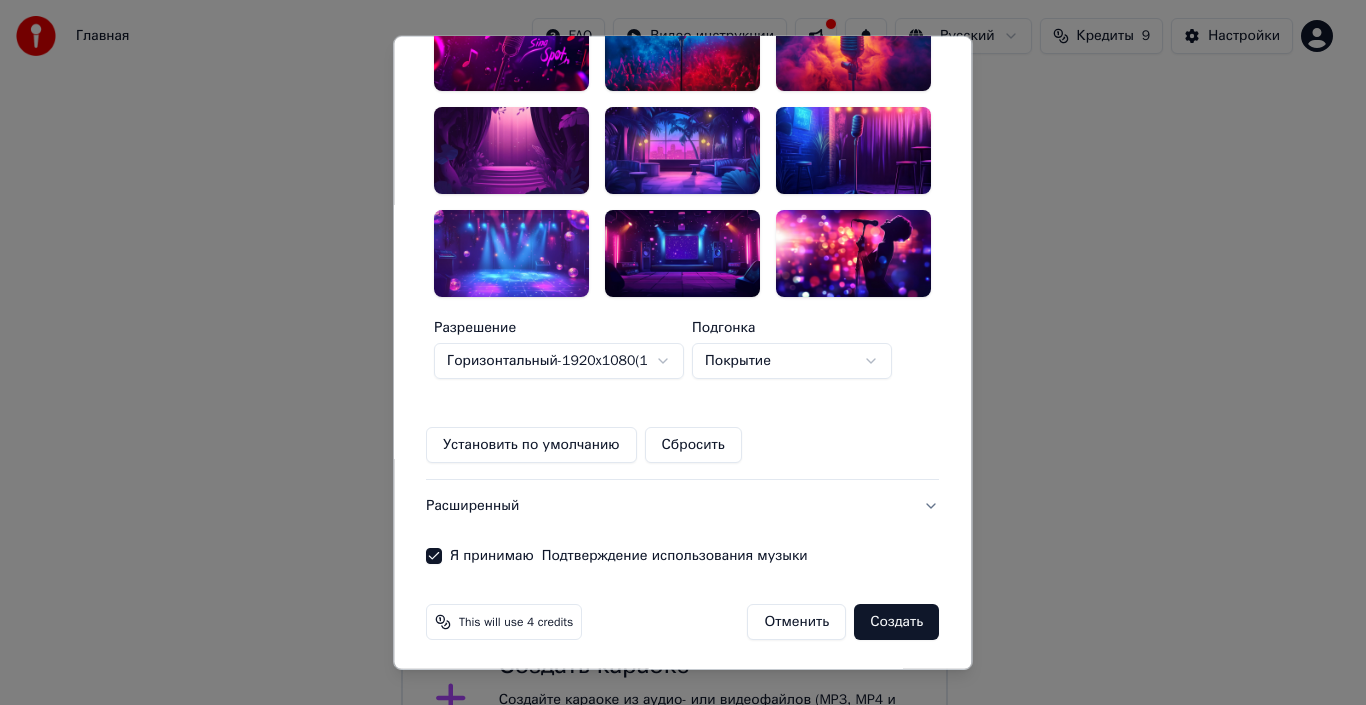 scroll, scrollTop: 495, scrollLeft: 0, axis: vertical 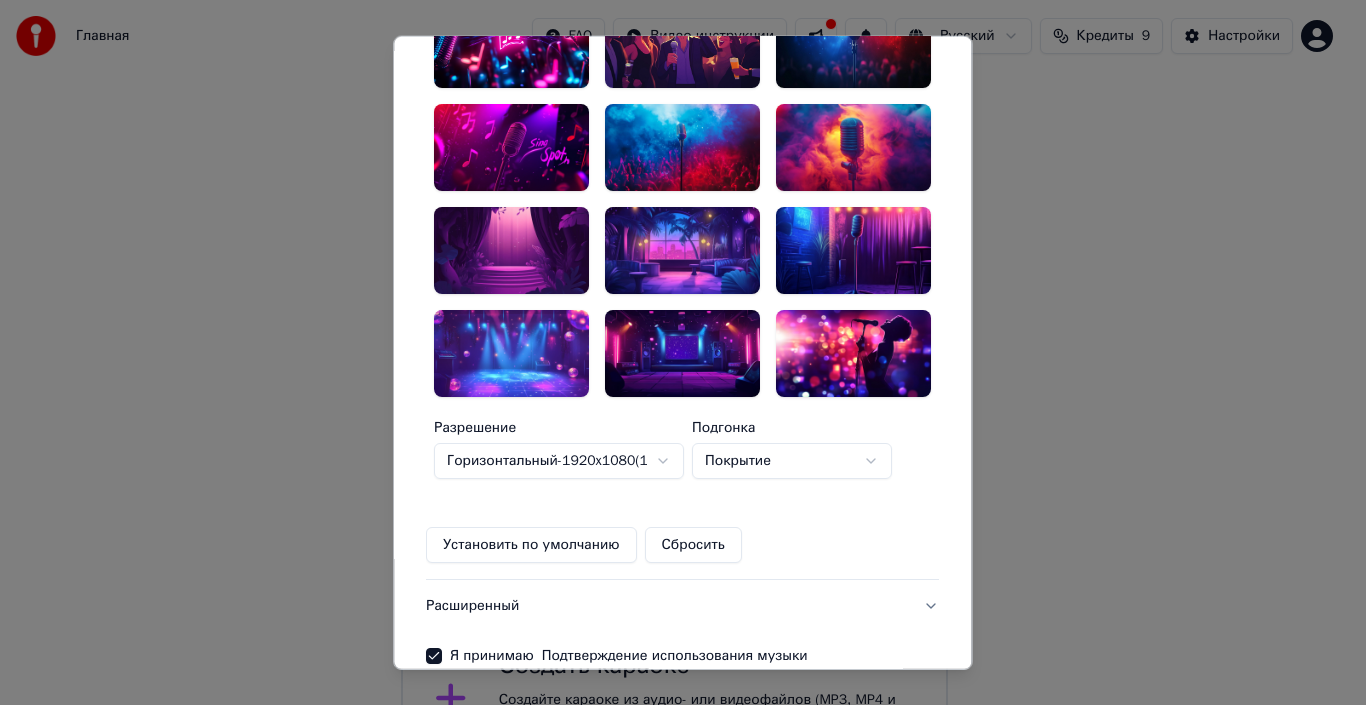 click at bounding box center [682, 353] 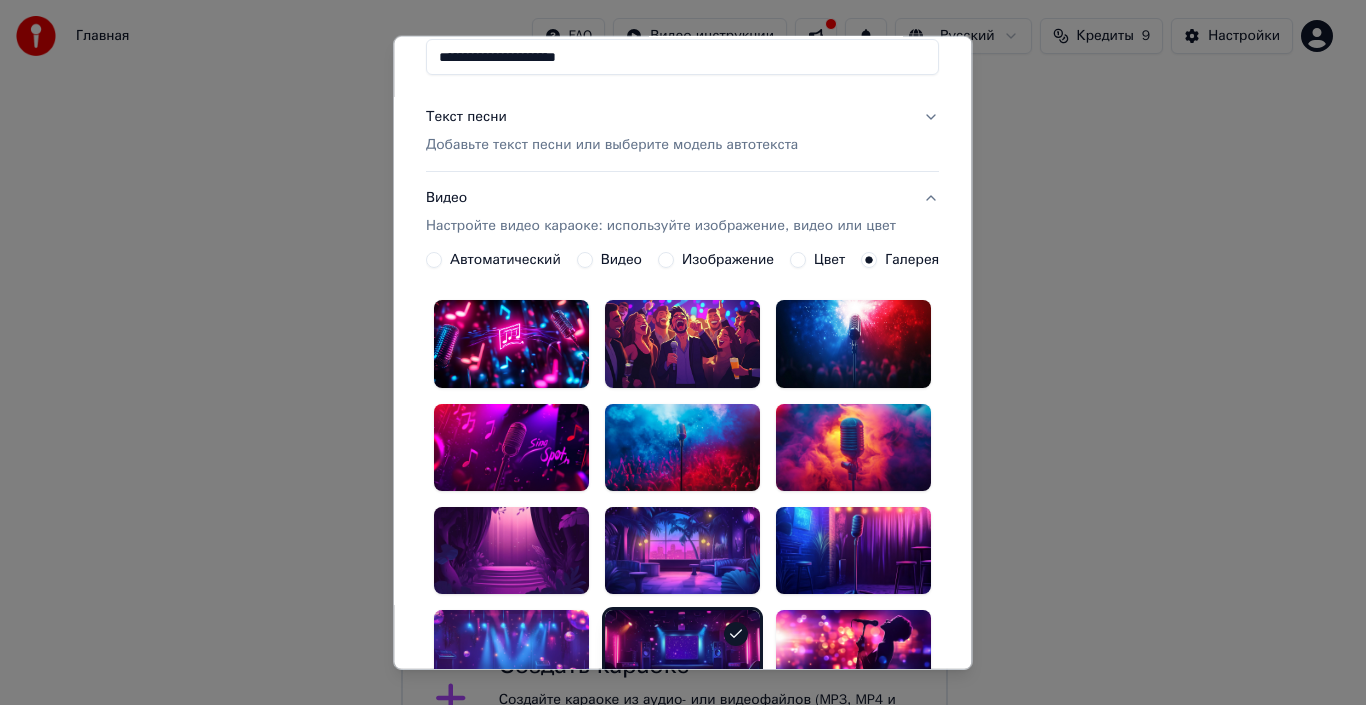 scroll, scrollTop: 0, scrollLeft: 0, axis: both 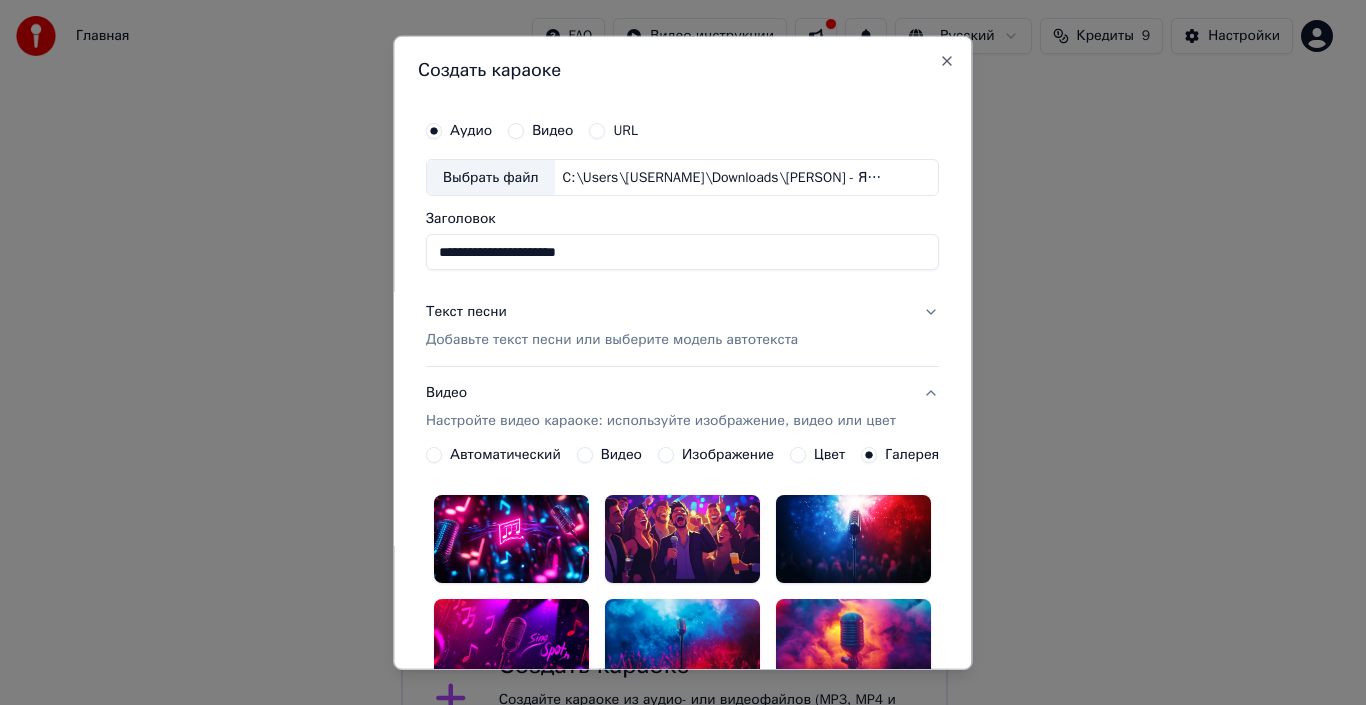 click on "Добавьте текст песни или выберите модель автотекста" at bounding box center (612, 340) 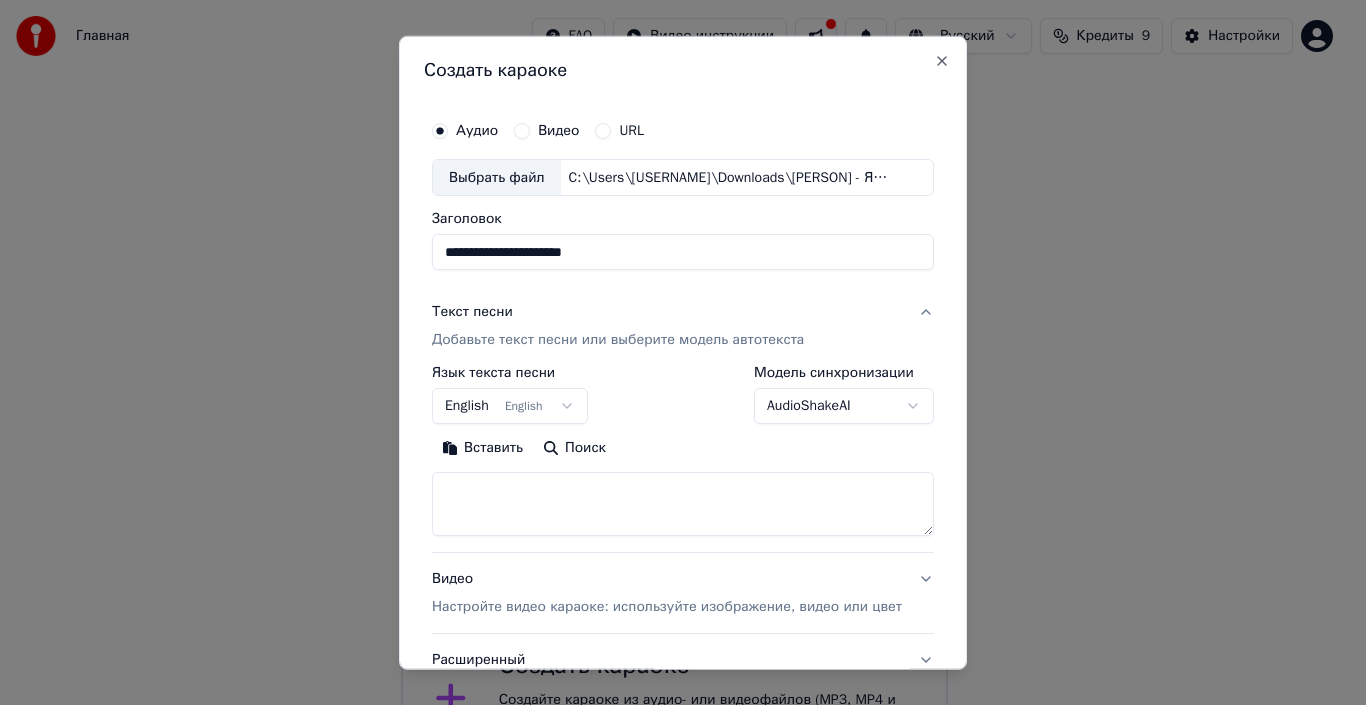 click on "English English" at bounding box center [510, 406] 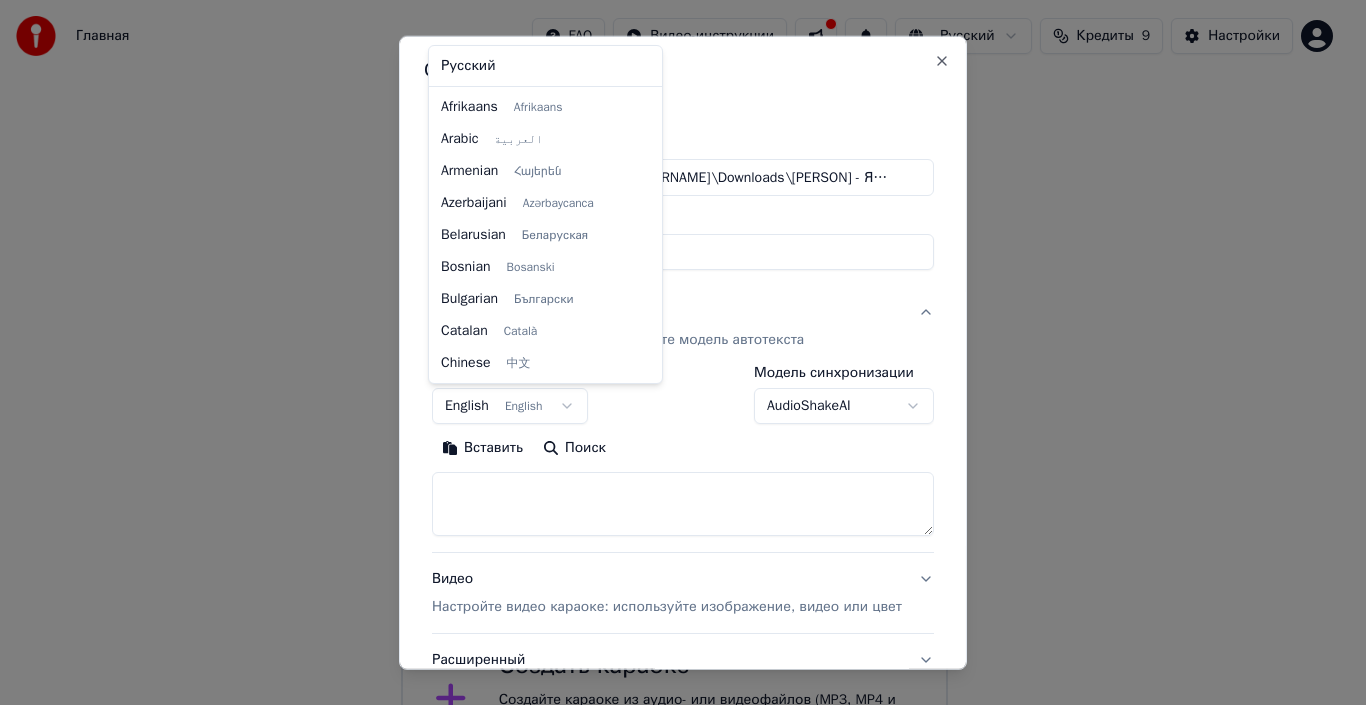 scroll, scrollTop: 160, scrollLeft: 0, axis: vertical 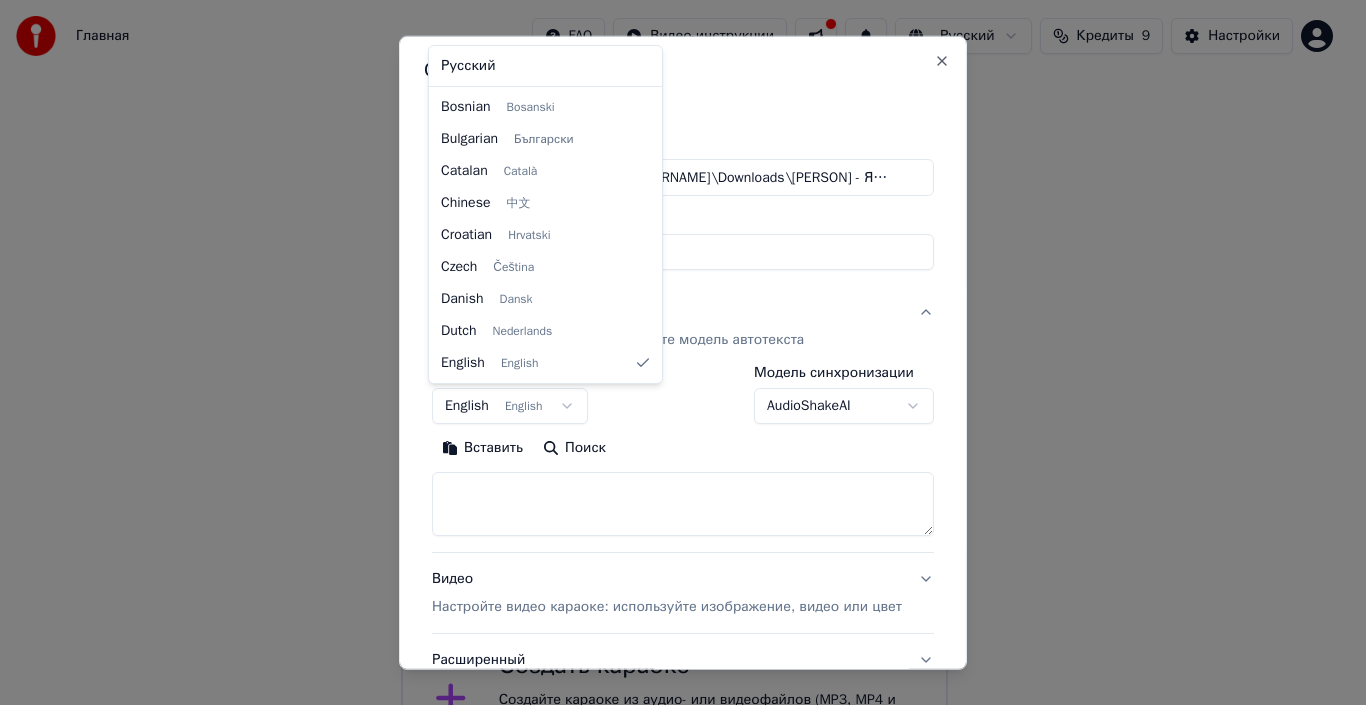 select on "**" 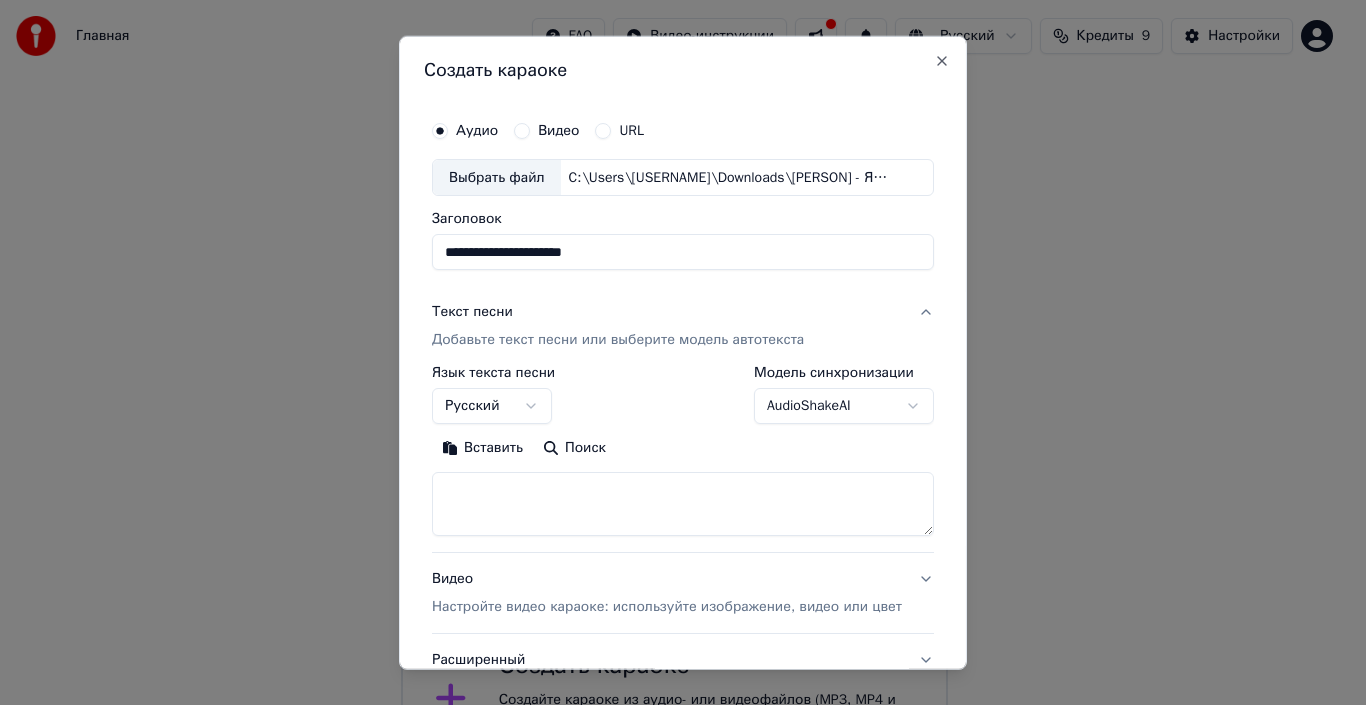 click at bounding box center (683, 504) 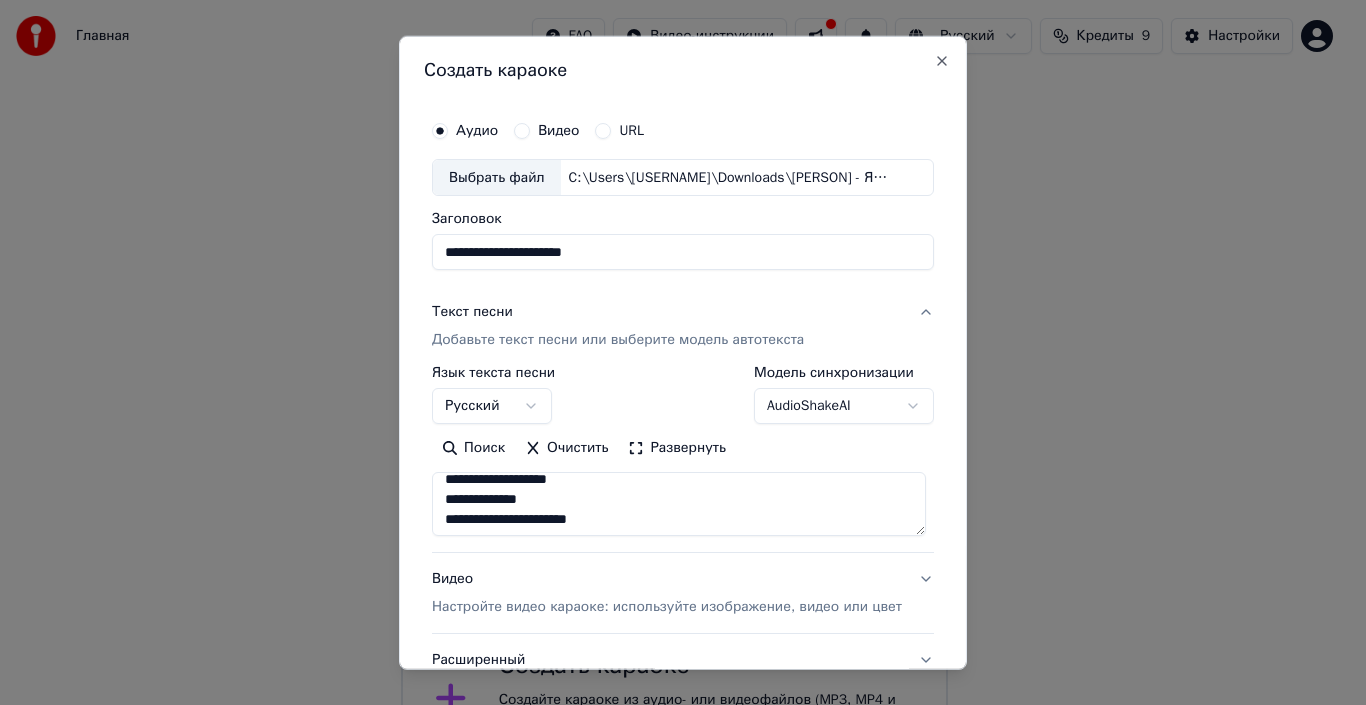 scroll, scrollTop: 1073, scrollLeft: 0, axis: vertical 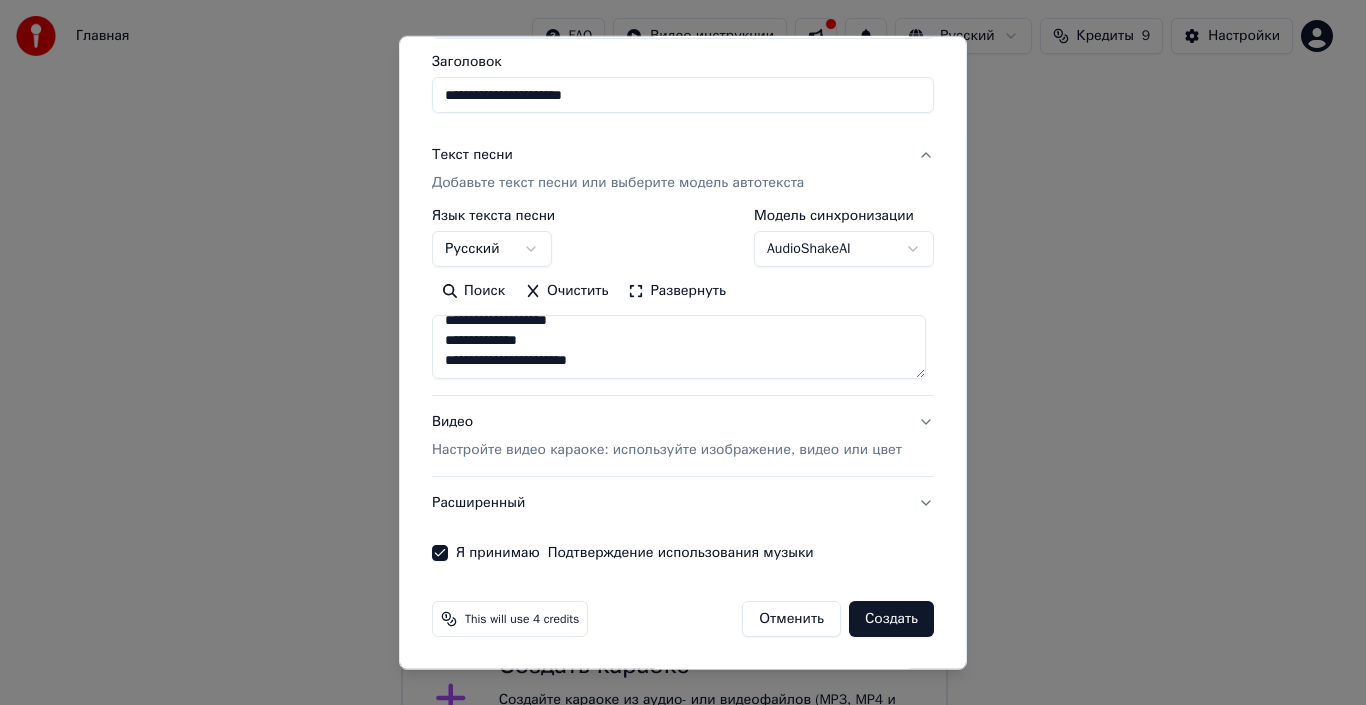 type on "**********" 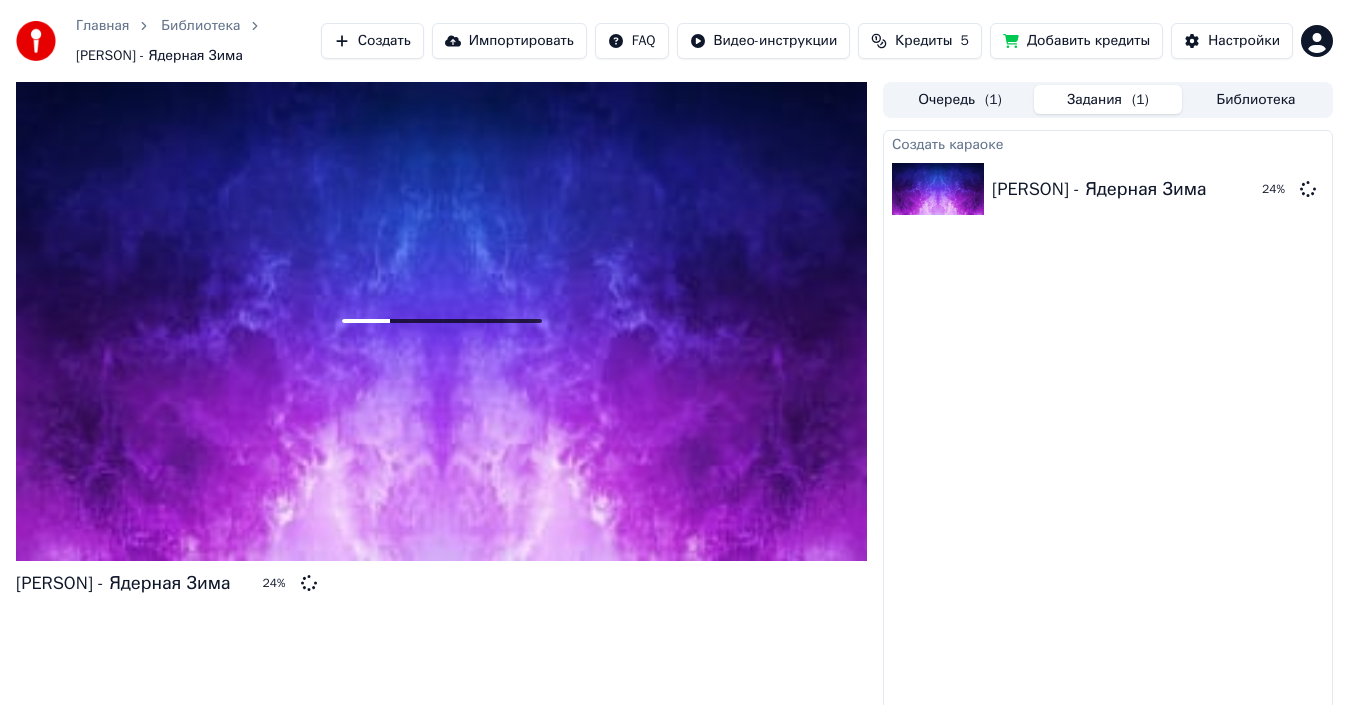 click on "Библиотека" at bounding box center (1256, 99) 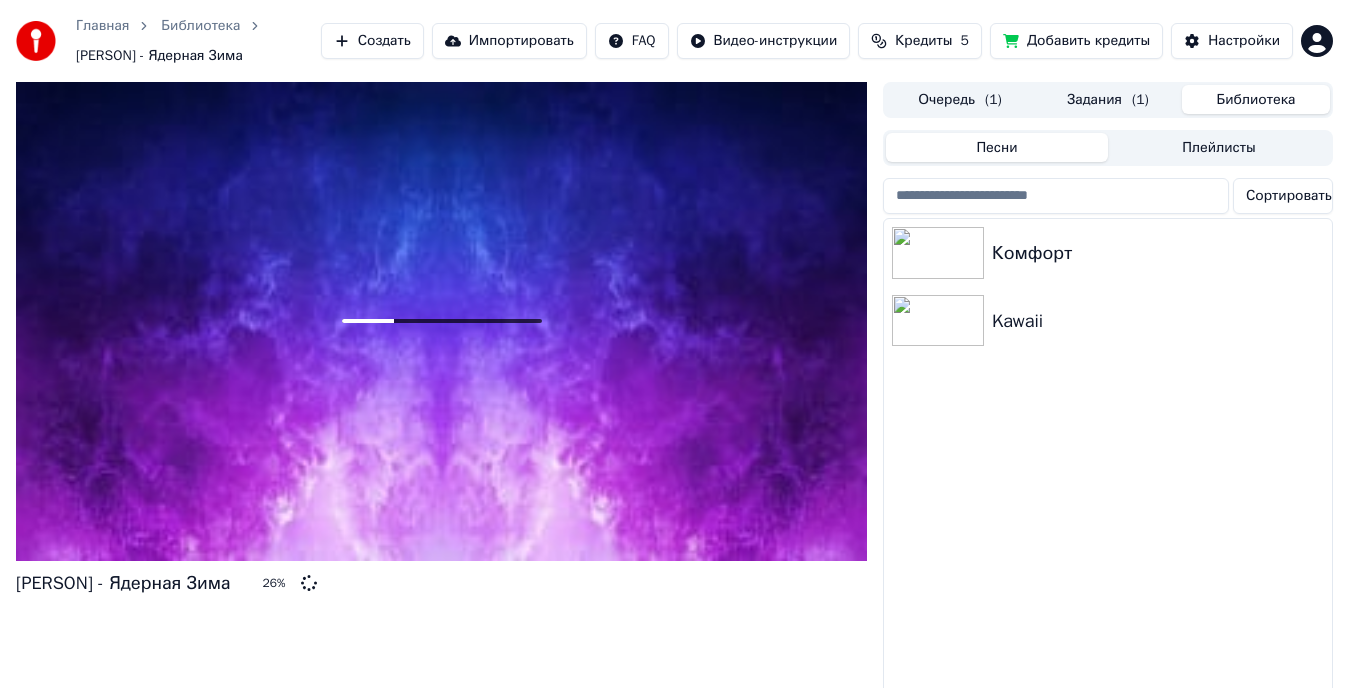 click on "Задания ( 1 )" at bounding box center [1108, 99] 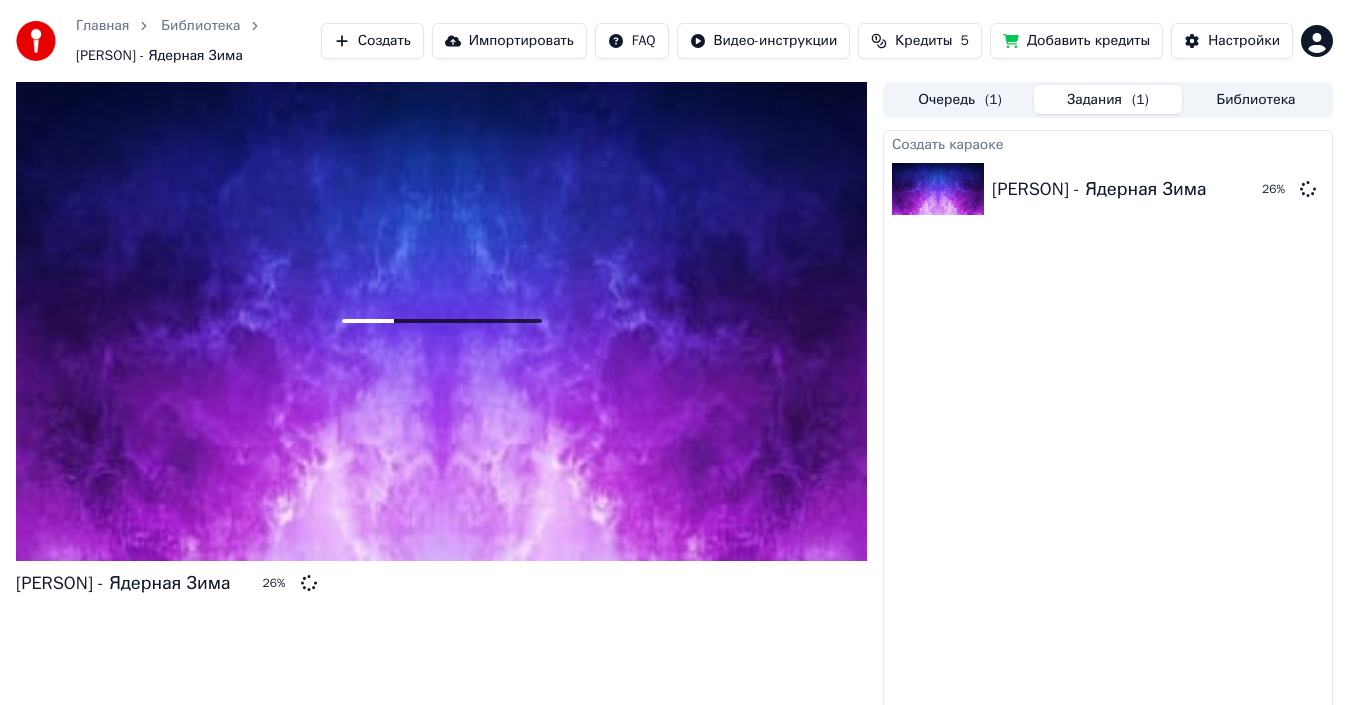 click on "Библиотека" at bounding box center [1256, 99] 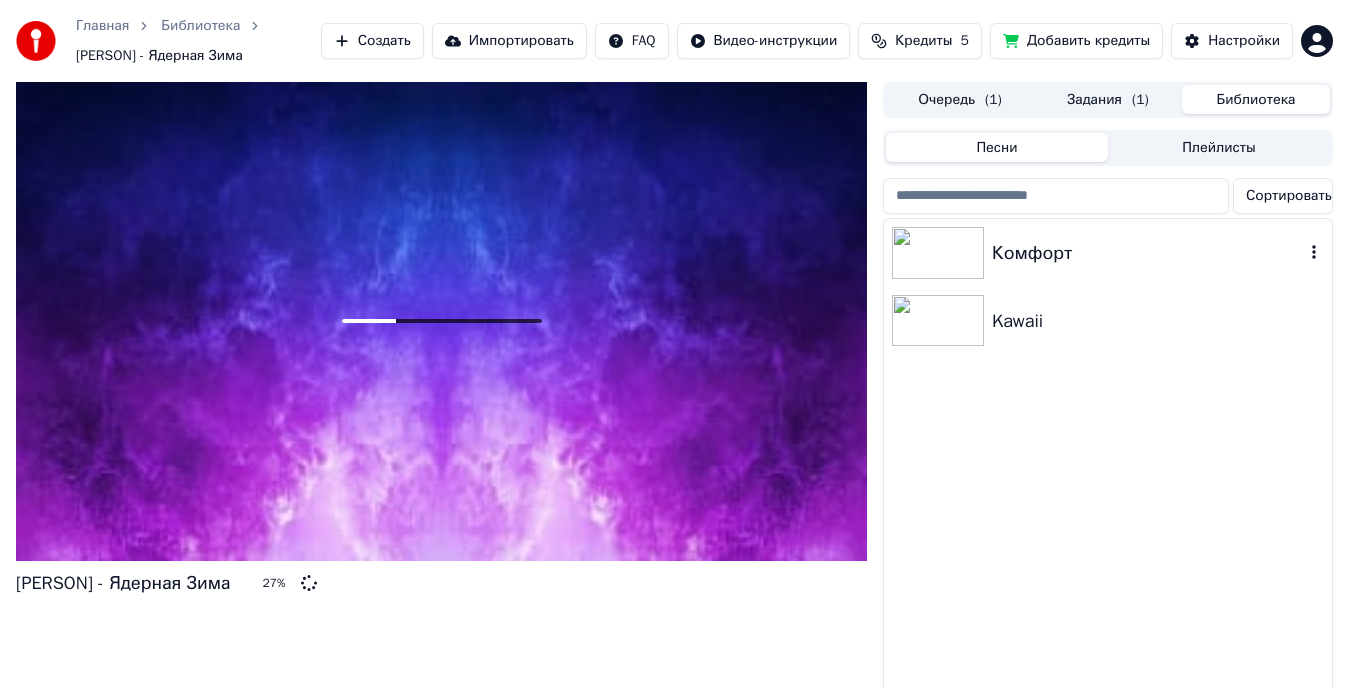 click at bounding box center [938, 253] 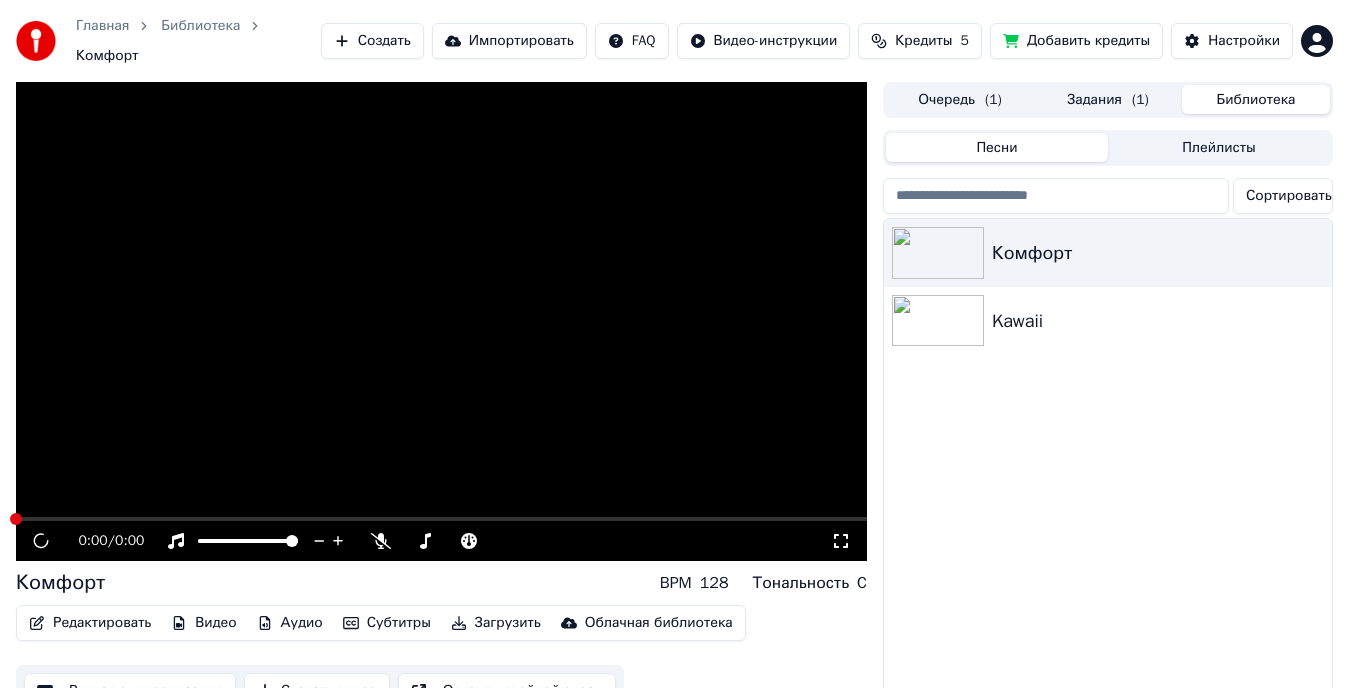 click on "( 1 )" at bounding box center [1140, 100] 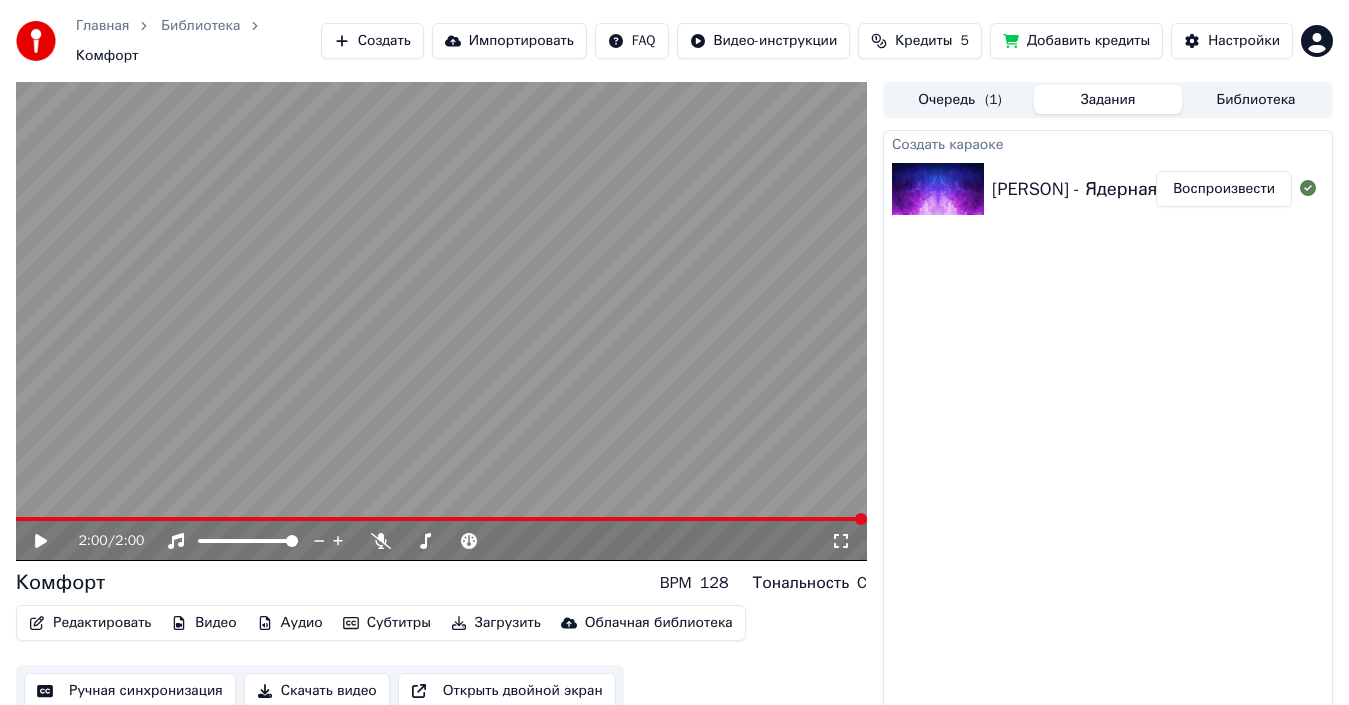 click on "[PERSON] - Ядерная Зима" at bounding box center [1099, 189] 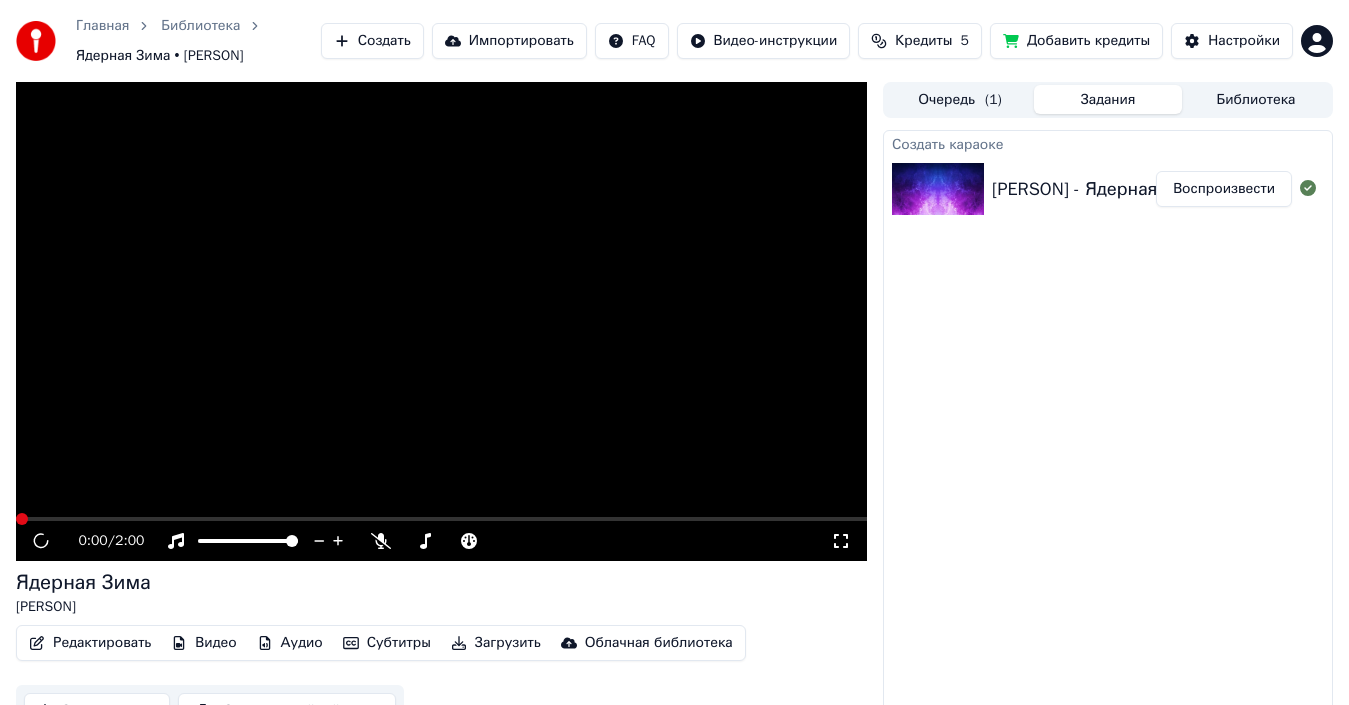 click on "Воспроизвести" at bounding box center (1224, 189) 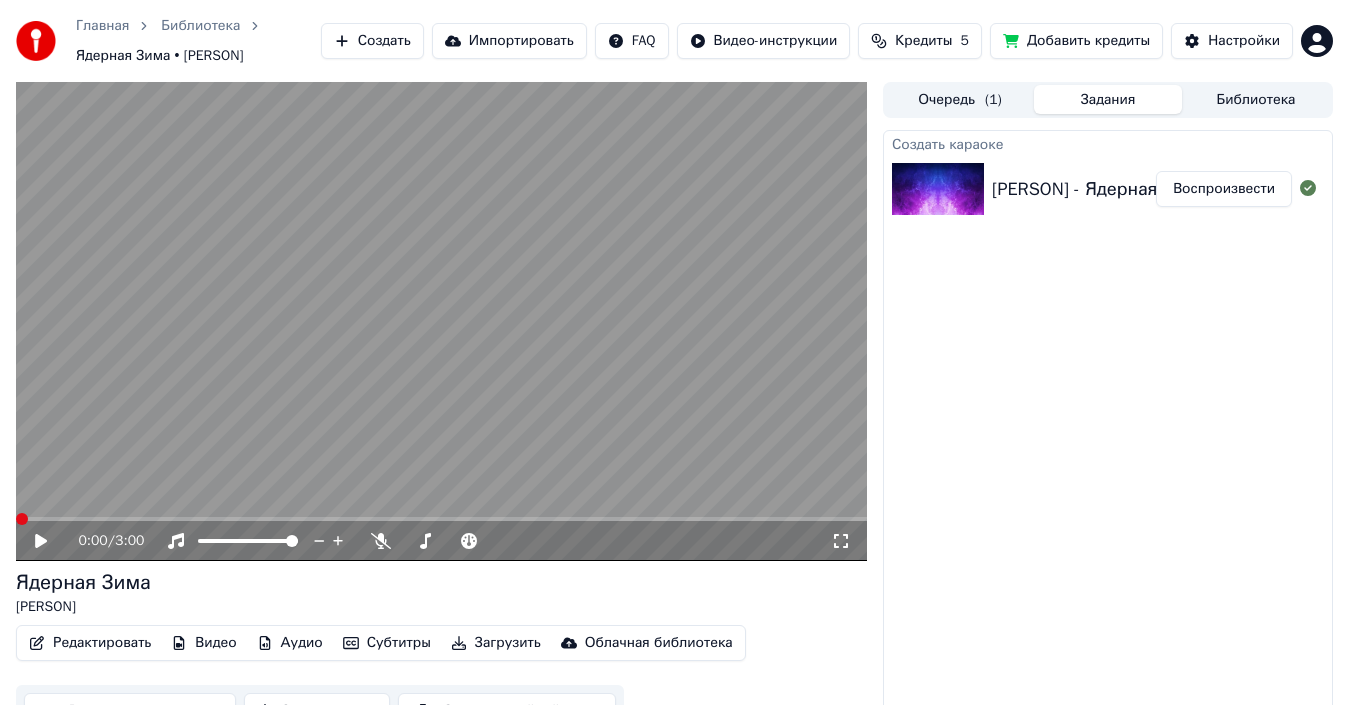click on "0:00  /  3:00" at bounding box center [441, 541] 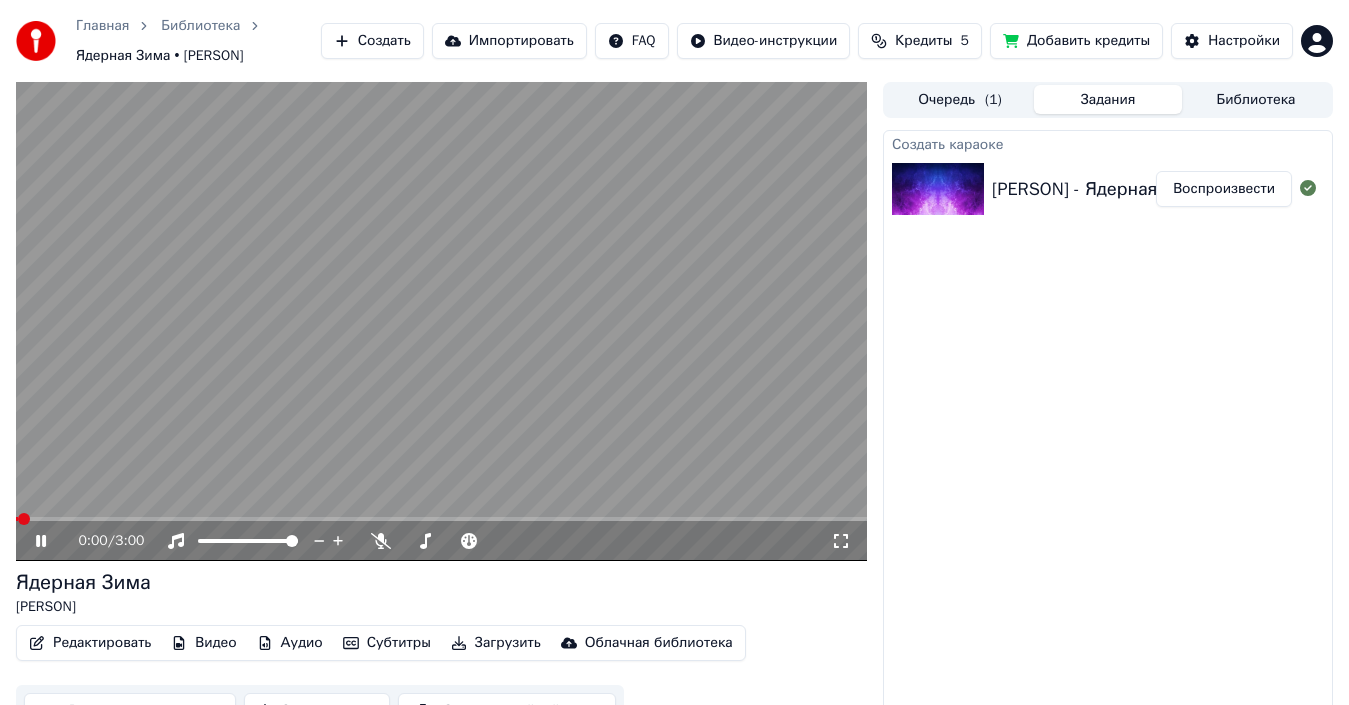 click 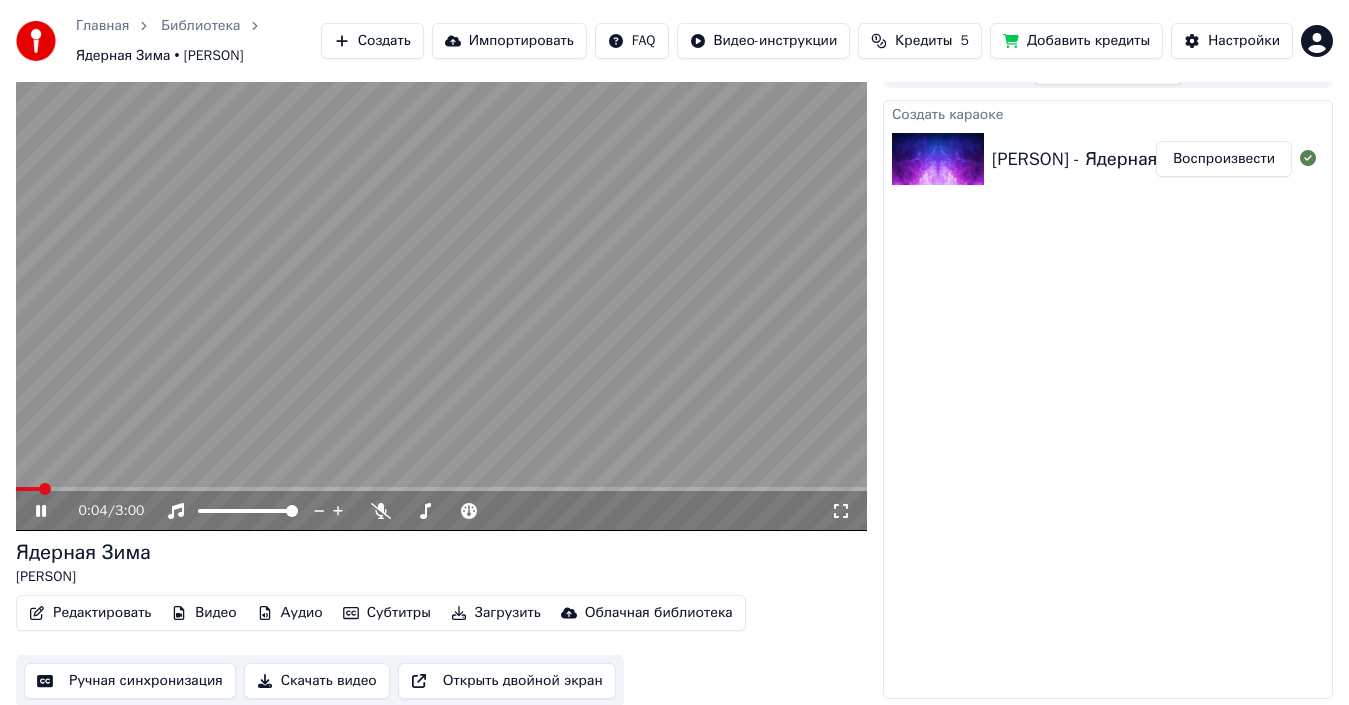 scroll, scrollTop: 0, scrollLeft: 0, axis: both 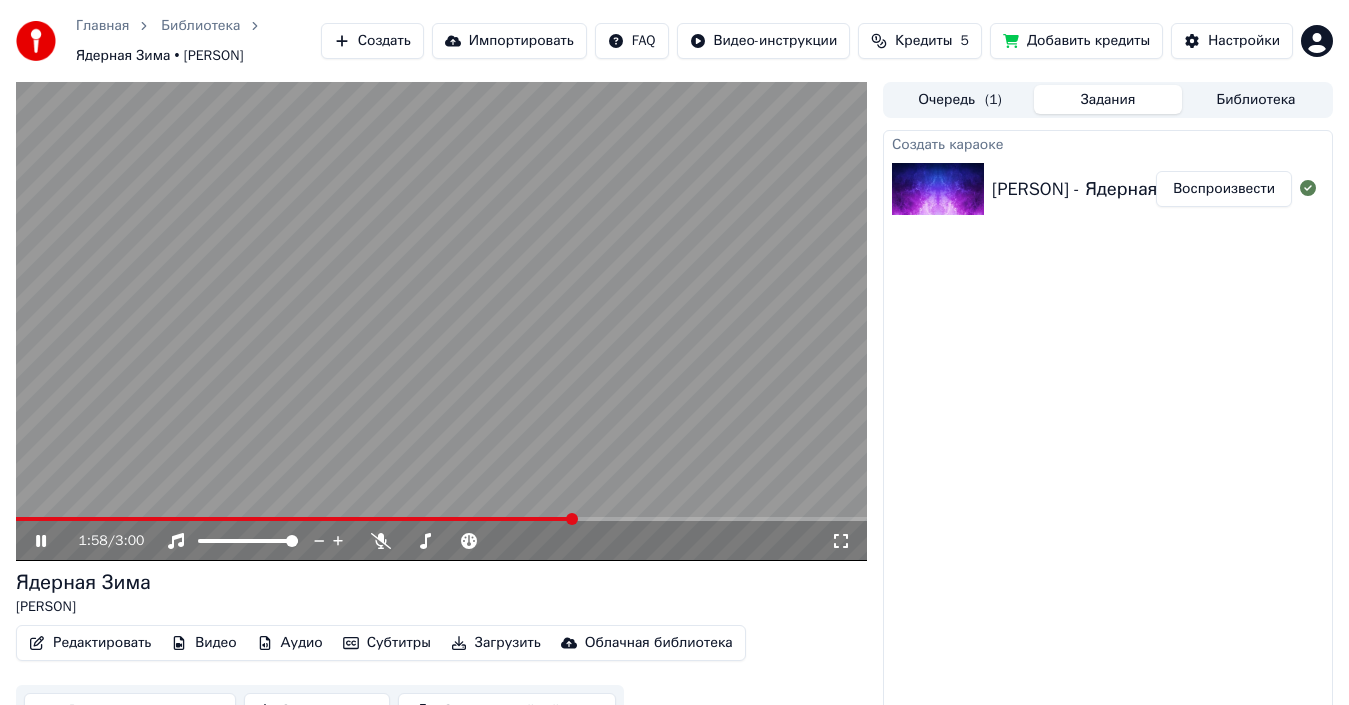click 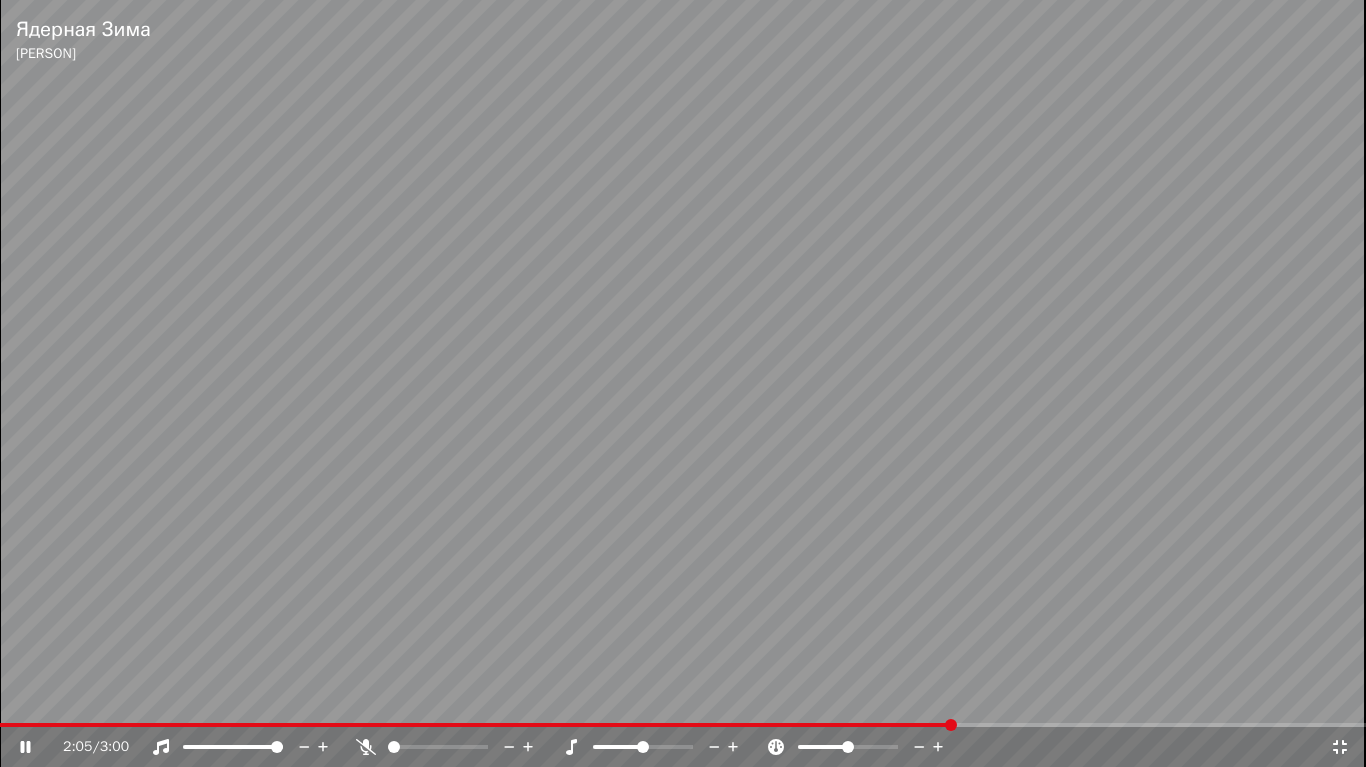 click at bounding box center (683, 383) 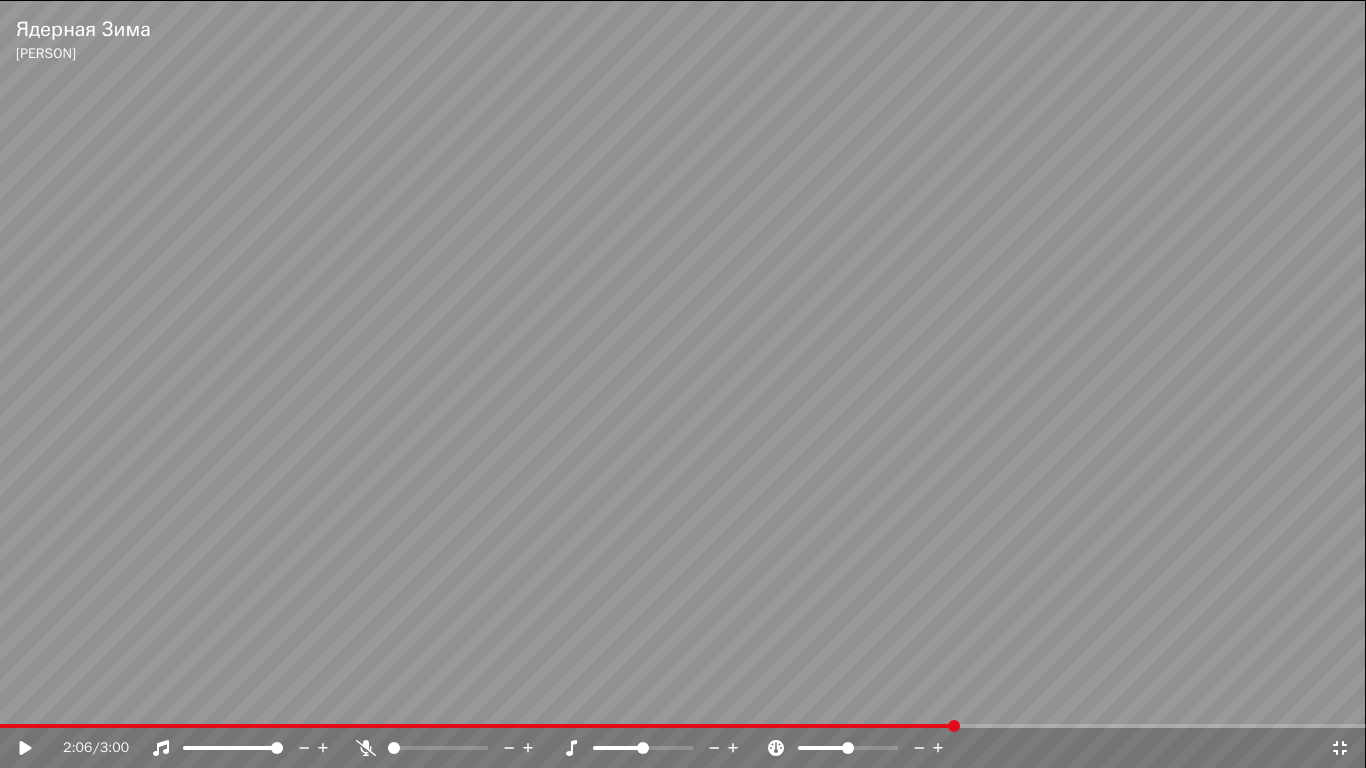 click at bounding box center [683, 384] 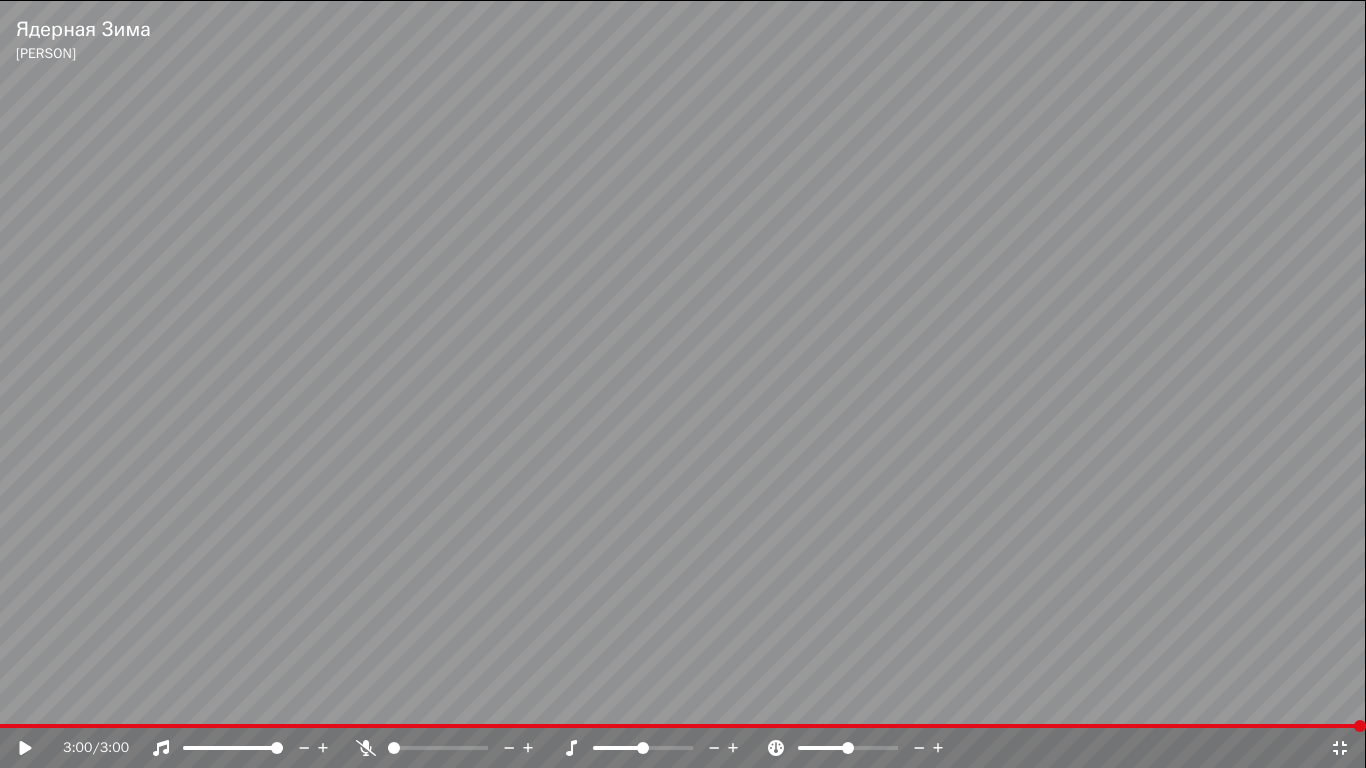click on "3:00  /  3:00" at bounding box center [683, 748] 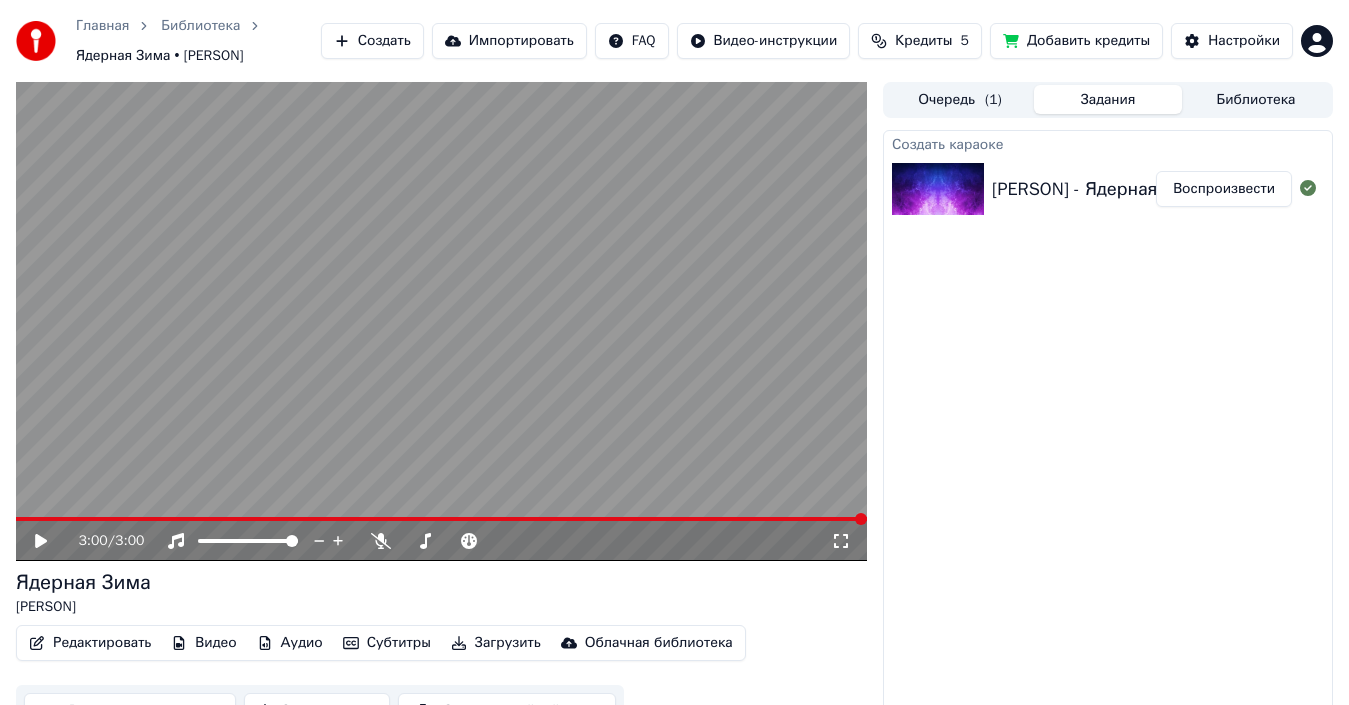click on "Редактировать Видео Аудио Субтитры Загрузить Облачная библиотека Ручная синхронизация Скачать видео Открыть двойной экран" at bounding box center [441, 681] 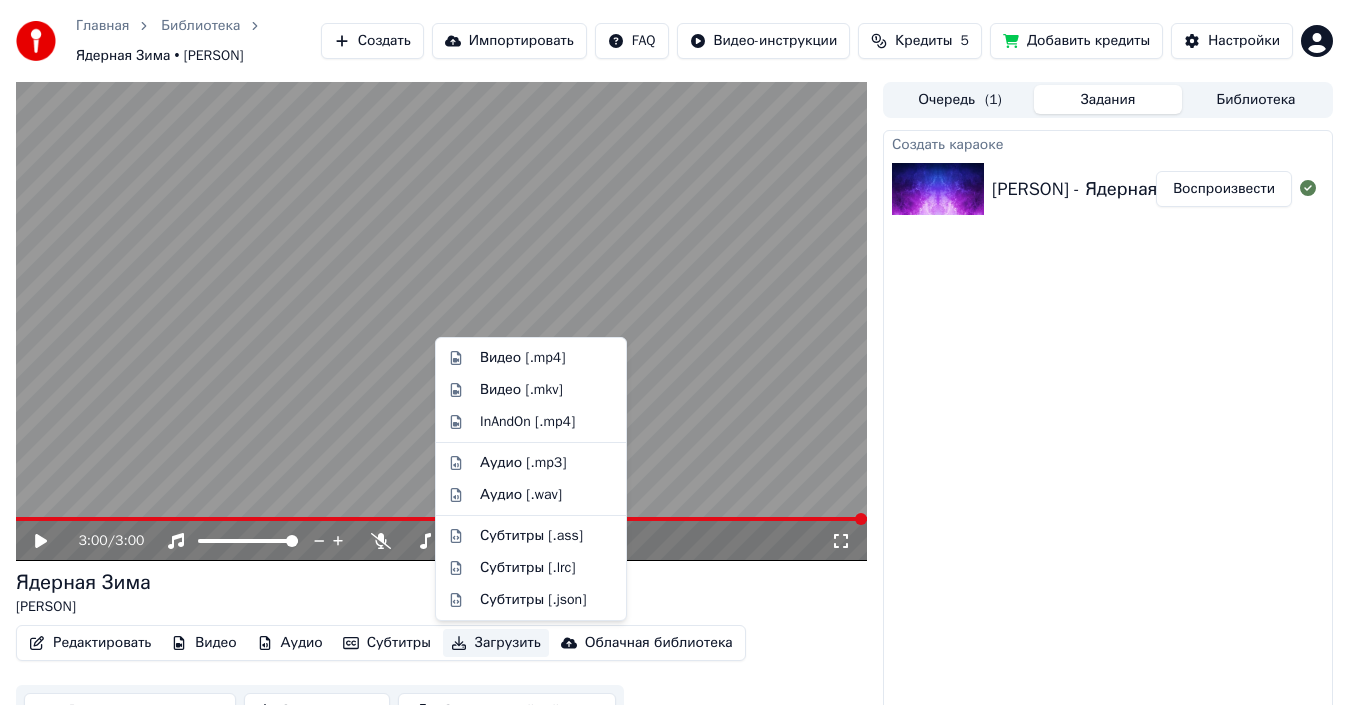 click on "Загрузить" at bounding box center (496, 643) 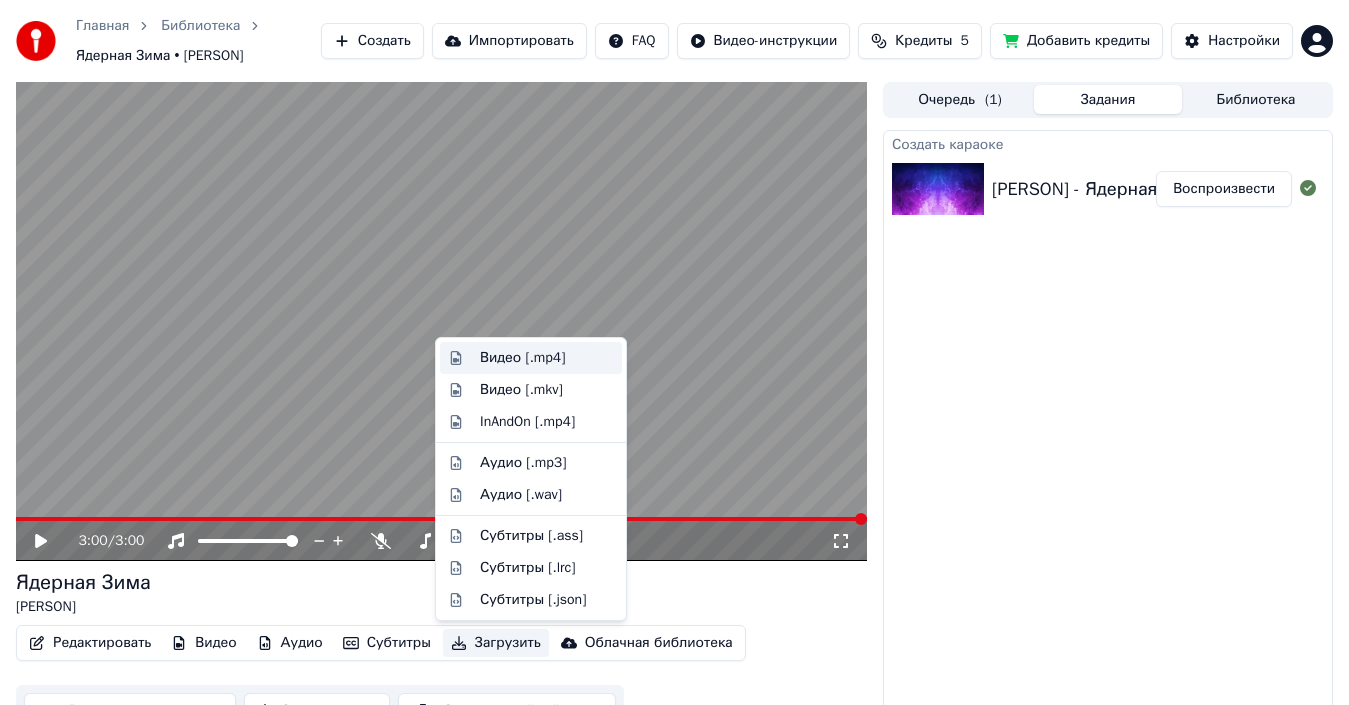 click on "Видео [.mp4]" at bounding box center [522, 358] 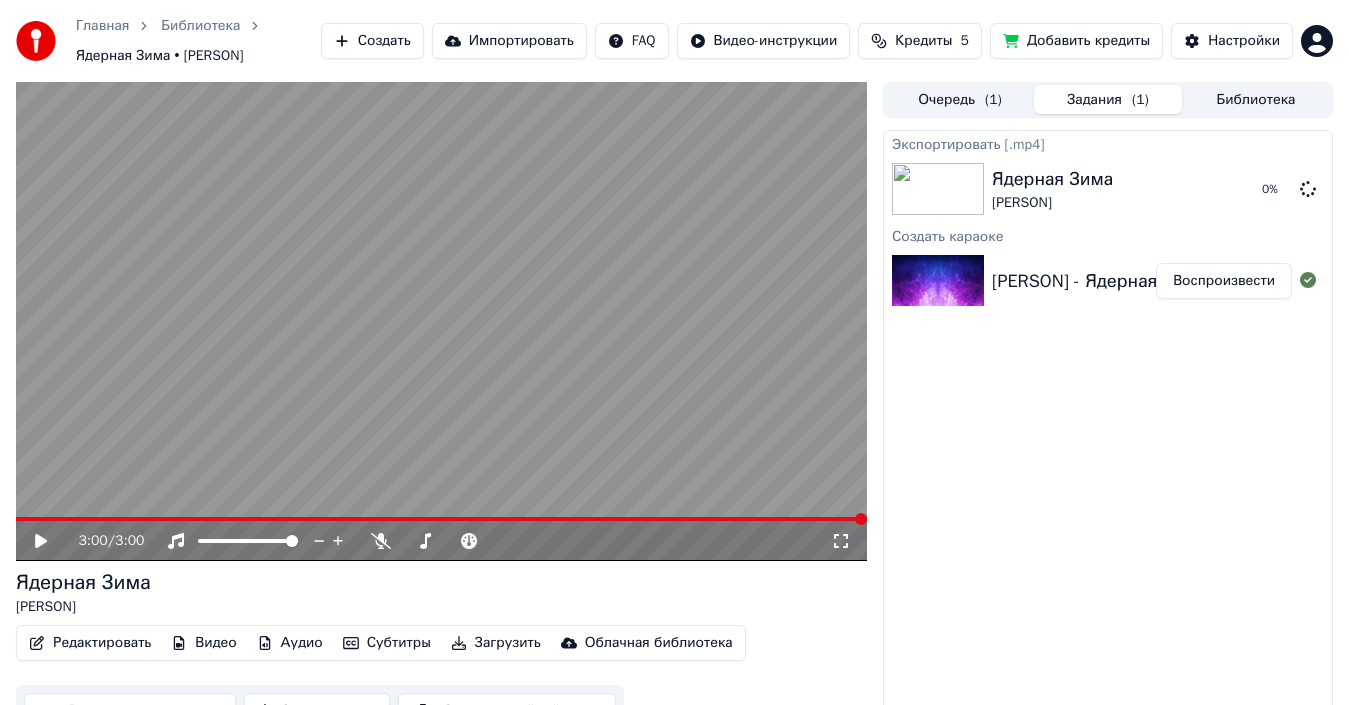 click on "Главная Библиотека Ядерная Зима • [PERSON] Создать Импортировать FAQ Видео-инструкции Кредиты 5 Добавить кредиты Настройки" at bounding box center [674, 41] 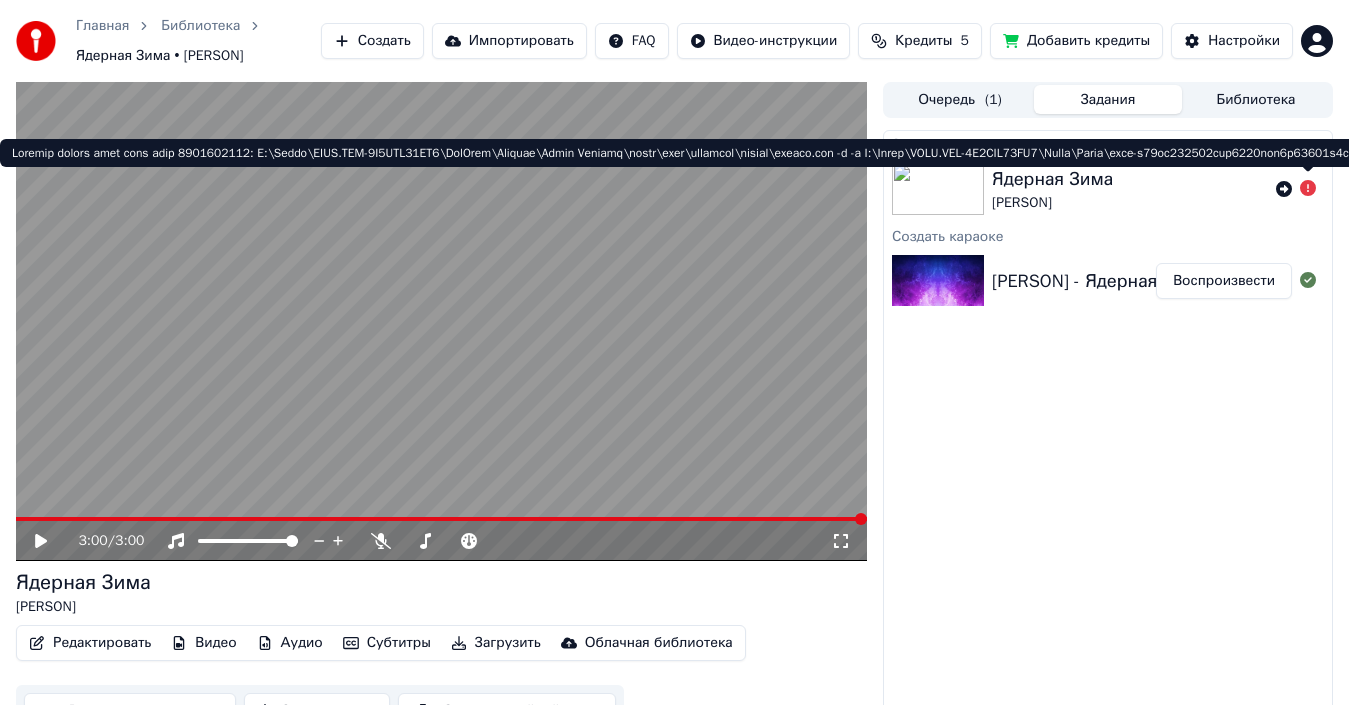 click 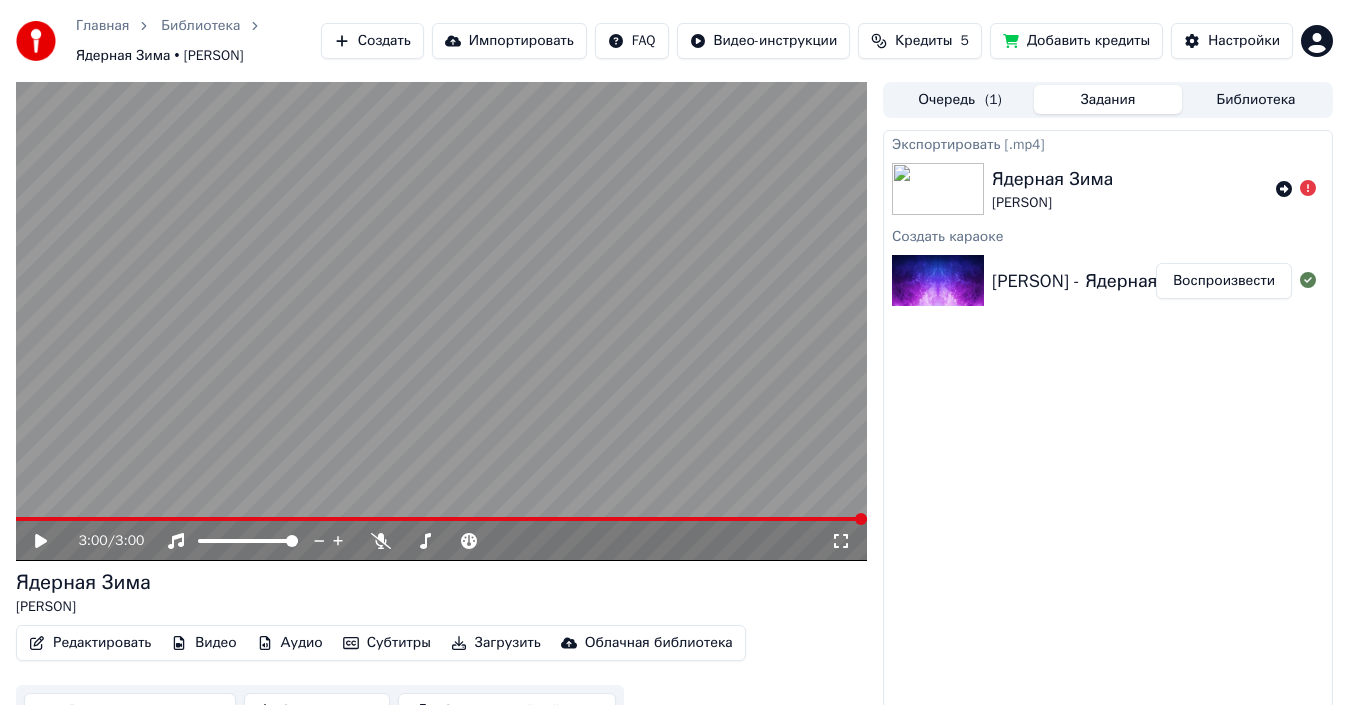 click at bounding box center (1296, 189) 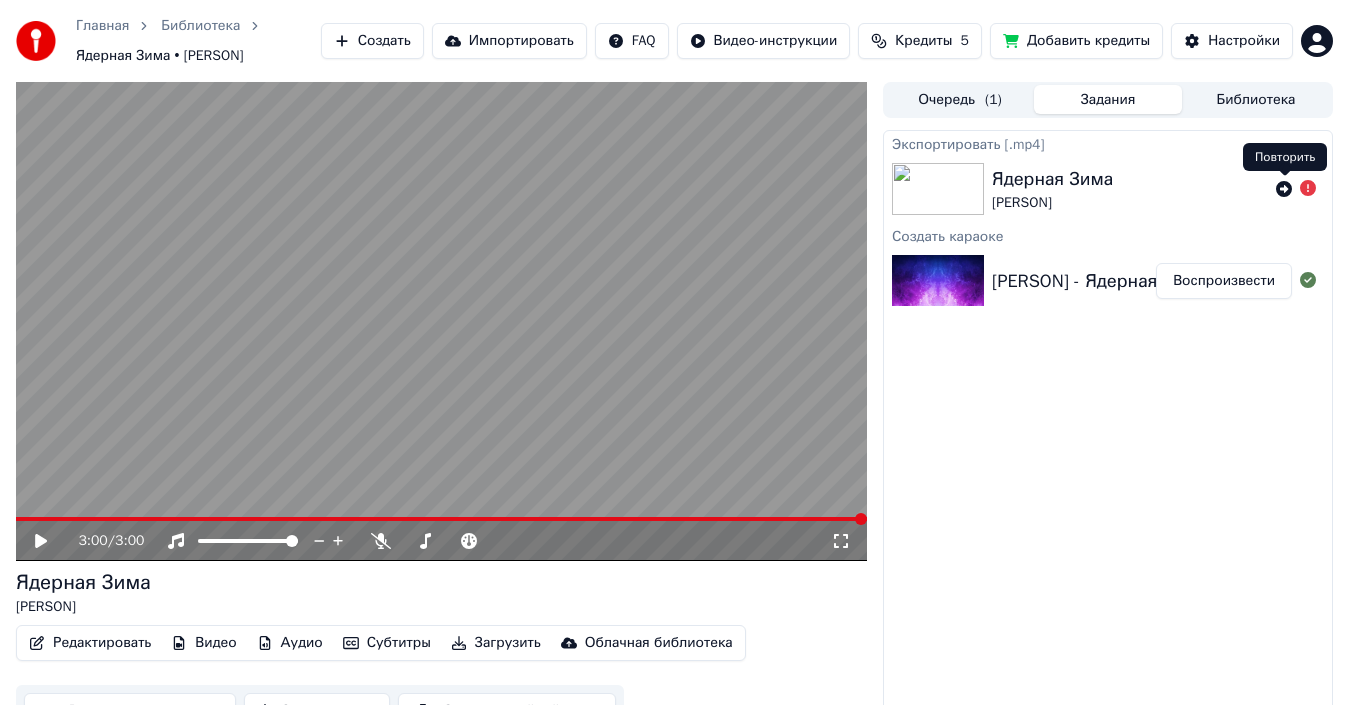 click 